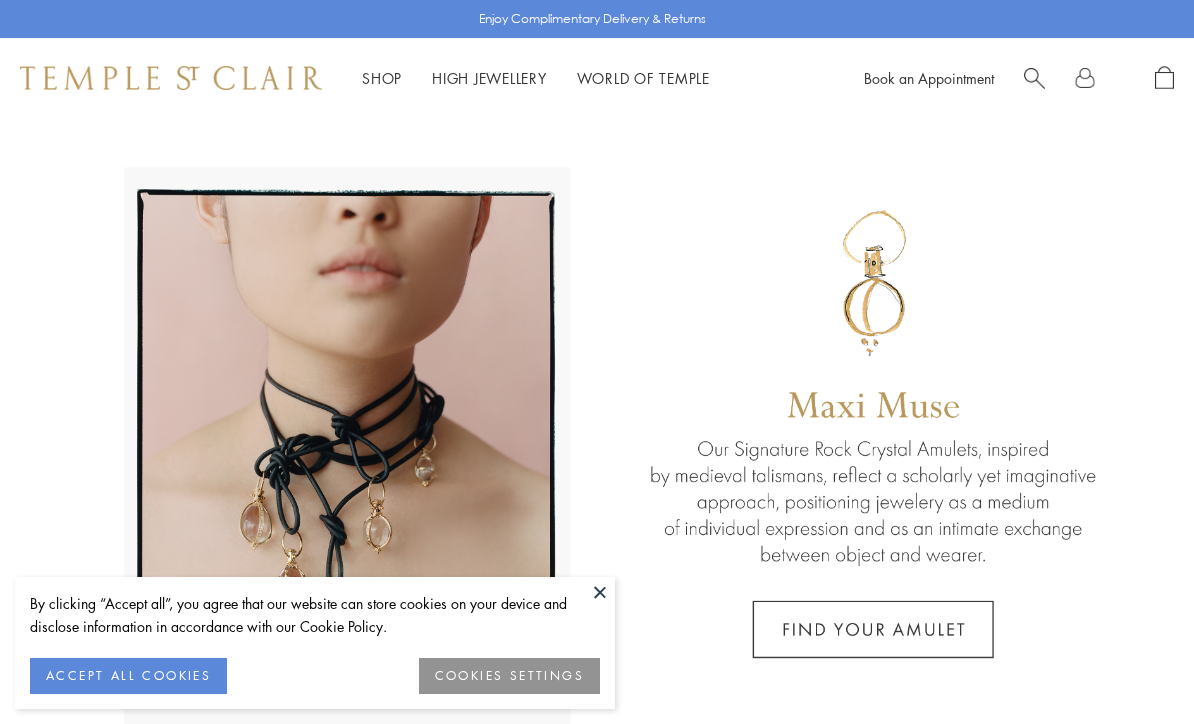 scroll, scrollTop: 0, scrollLeft: 0, axis: both 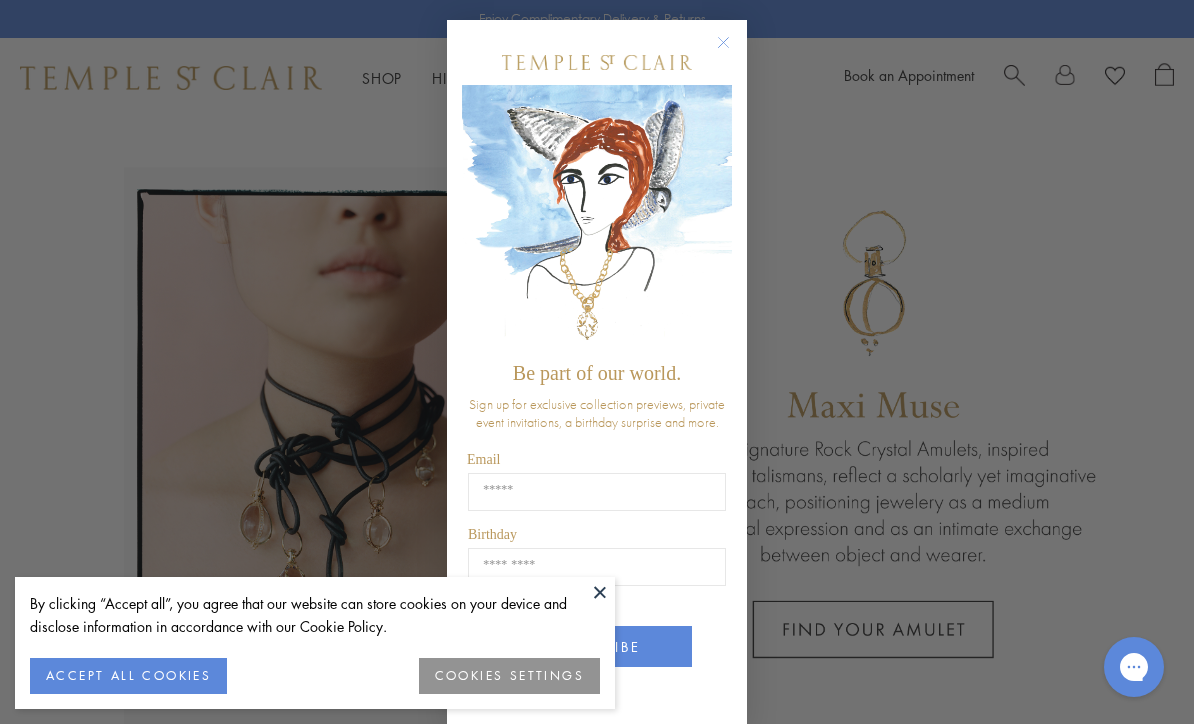 click on "COOKIES SETTINGS" at bounding box center (509, 676) 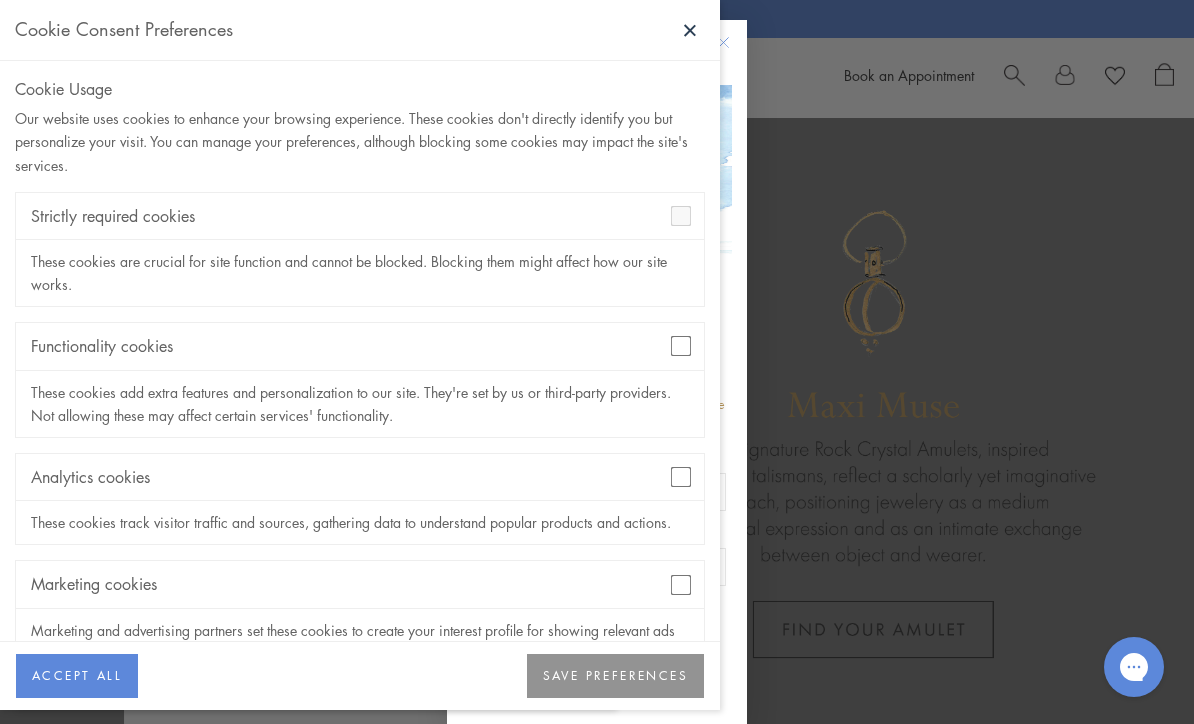 click on "Analytics cookies" at bounding box center (360, 477) 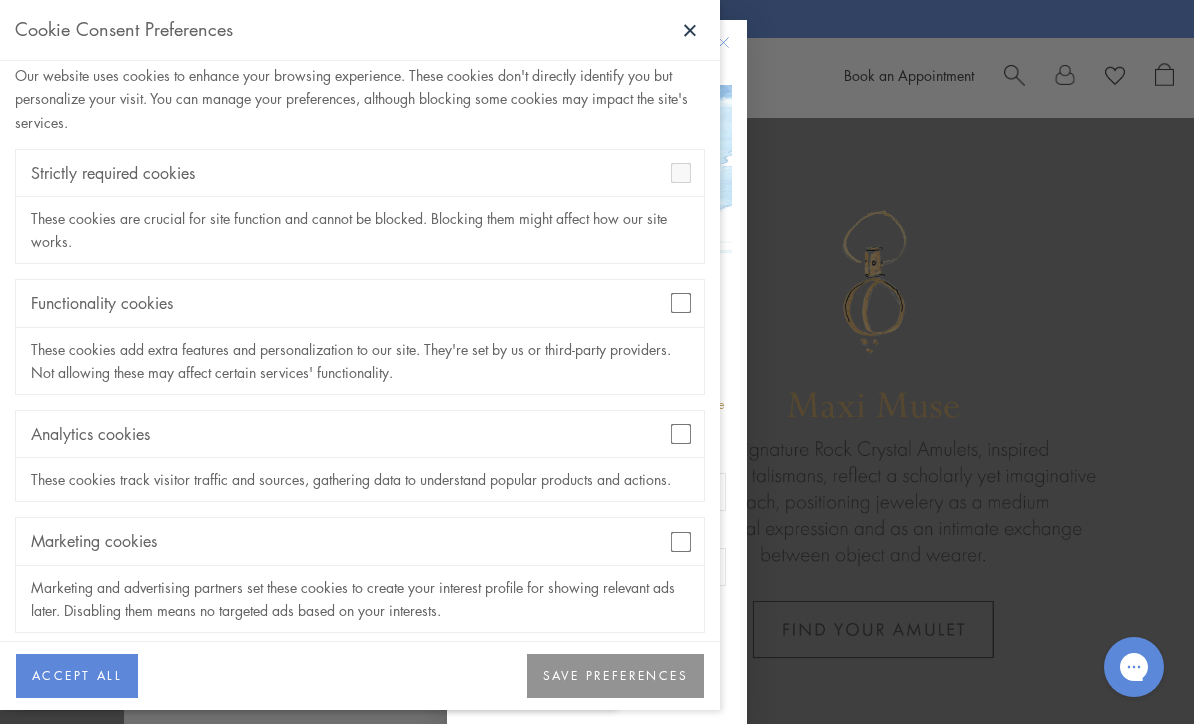 scroll, scrollTop: 42, scrollLeft: 0, axis: vertical 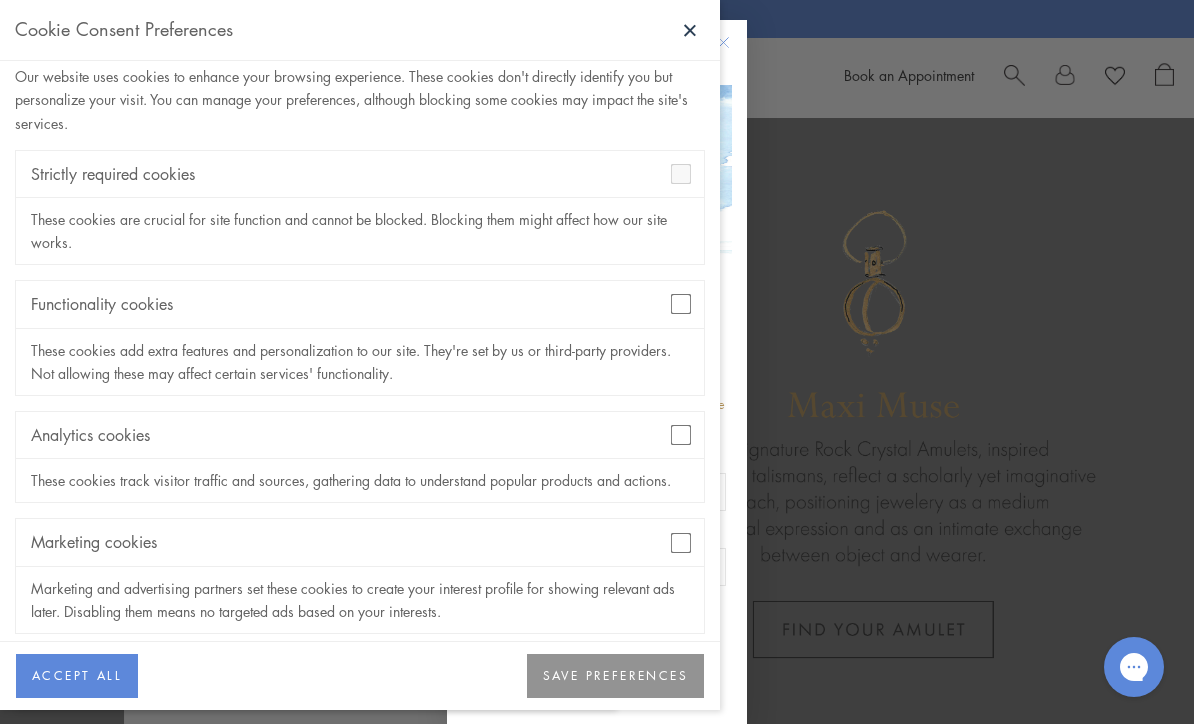 click on "SAVE PREFERENCES" at bounding box center [615, 676] 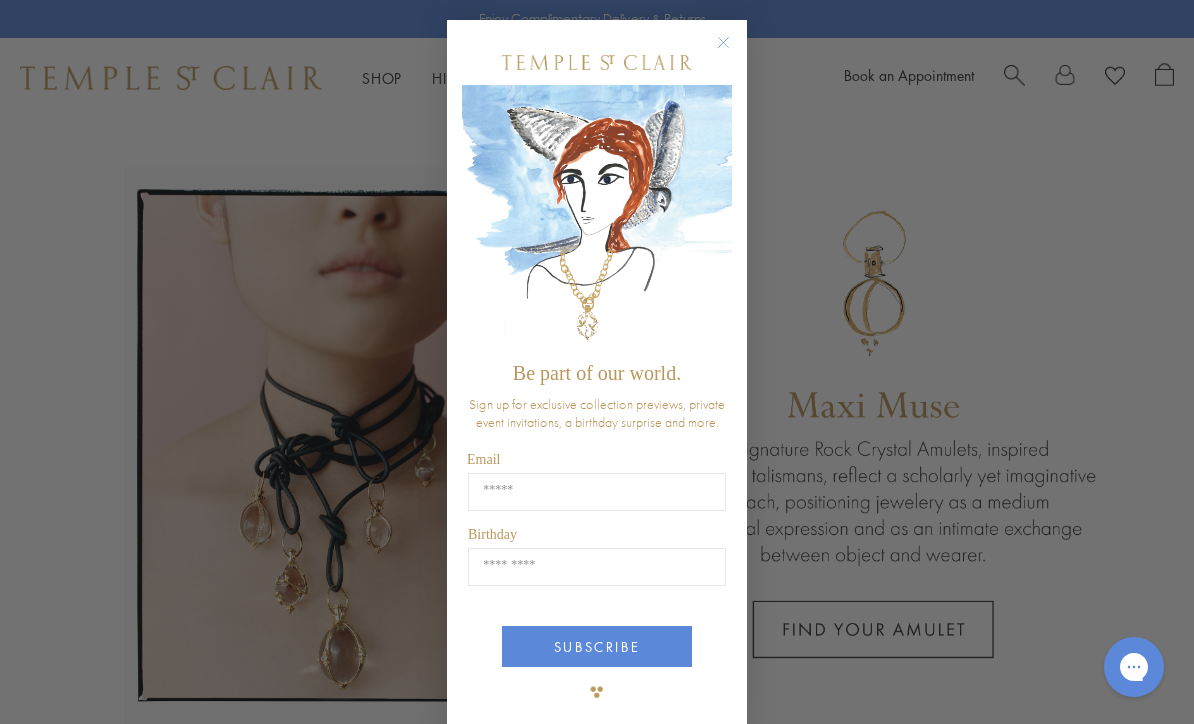 click on "Be part of our world. Sign up for exclusive collection previews, private event invitations, a birthday surprise and more. Email Birthday Birthday SUBSCRIBE ******" at bounding box center [597, 376] 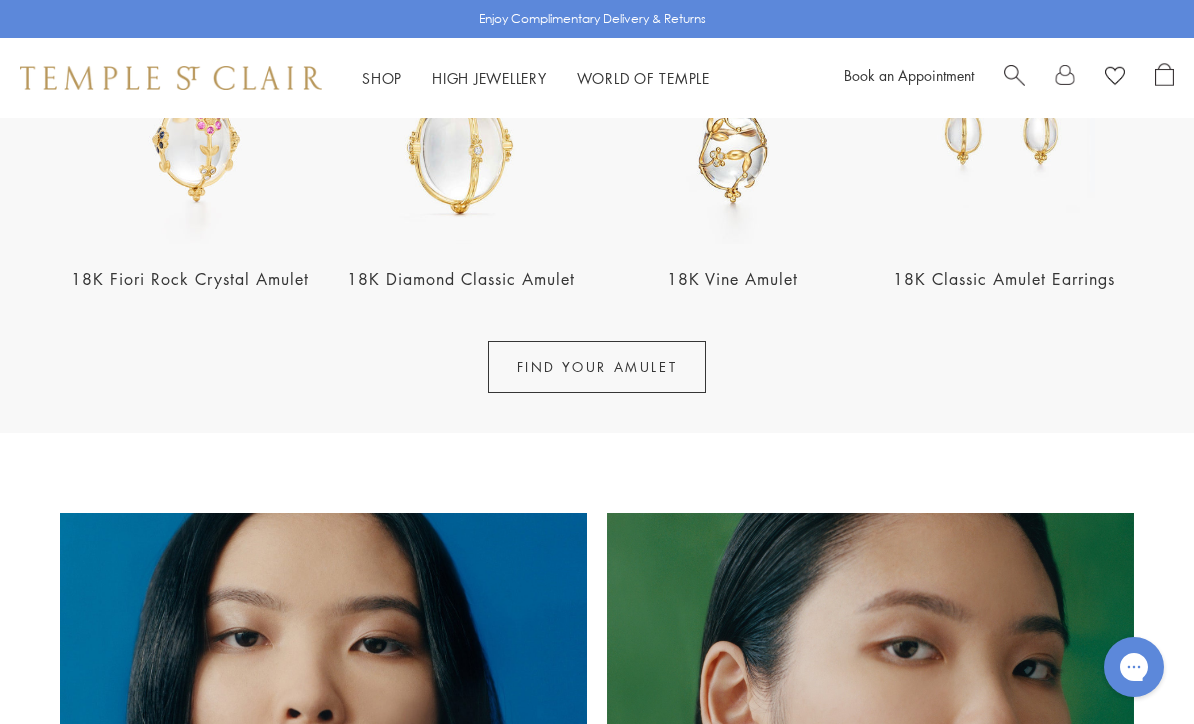 scroll, scrollTop: 857, scrollLeft: 0, axis: vertical 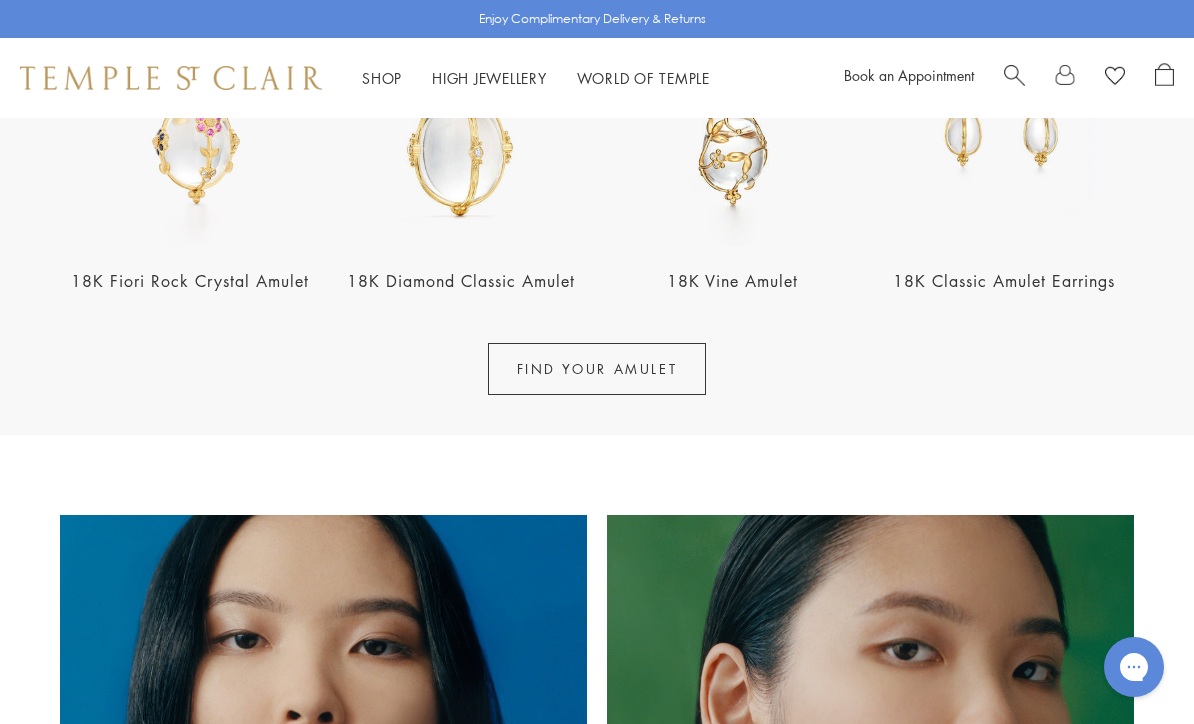 click on "Shop Shop" at bounding box center [382, 78] 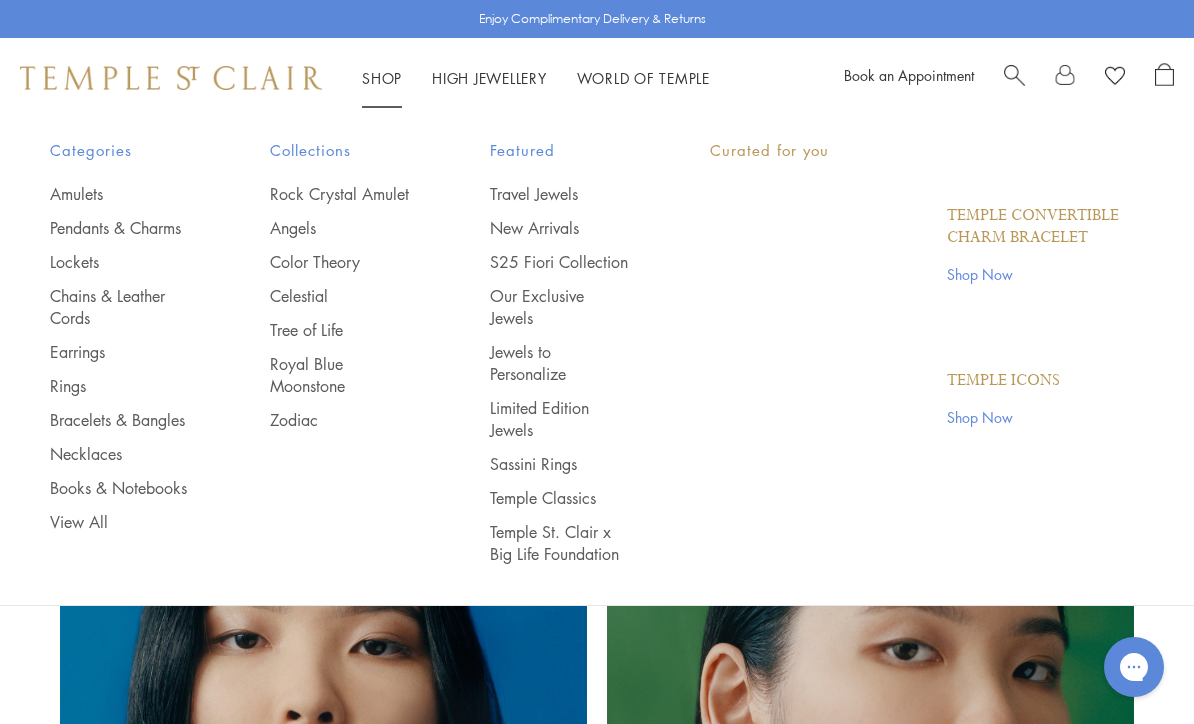 scroll, scrollTop: 0, scrollLeft: 0, axis: both 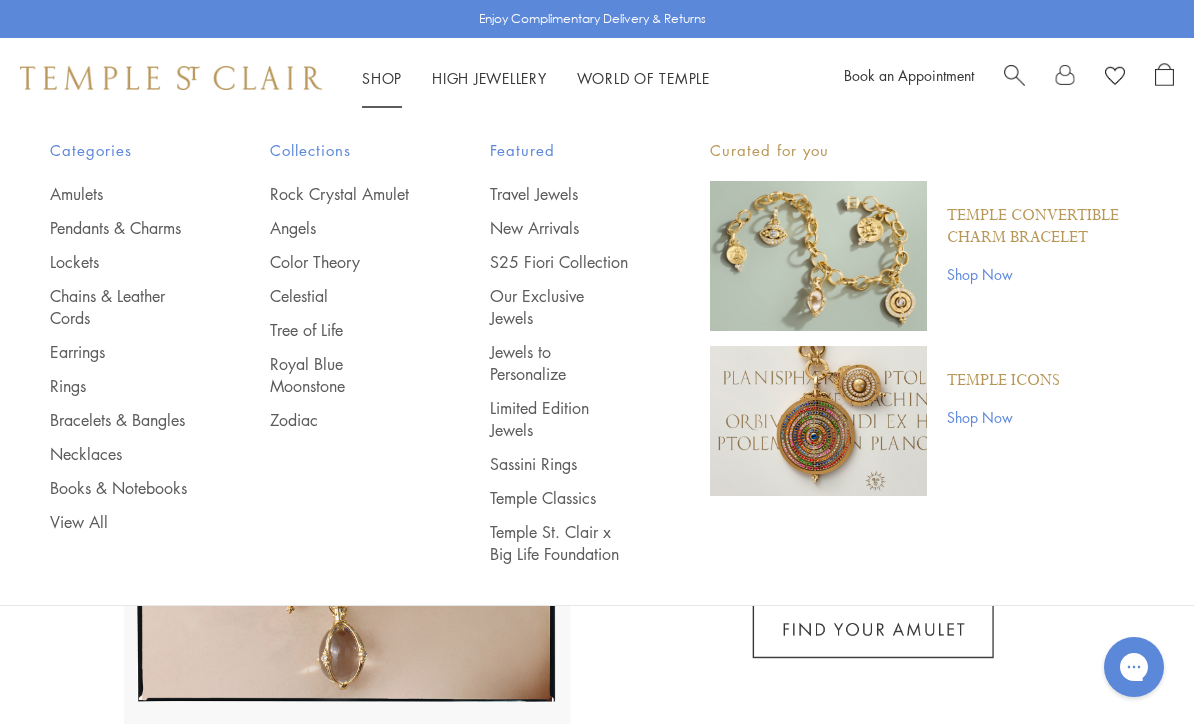 click on "Bracelets & Bangles" at bounding box center (120, 420) 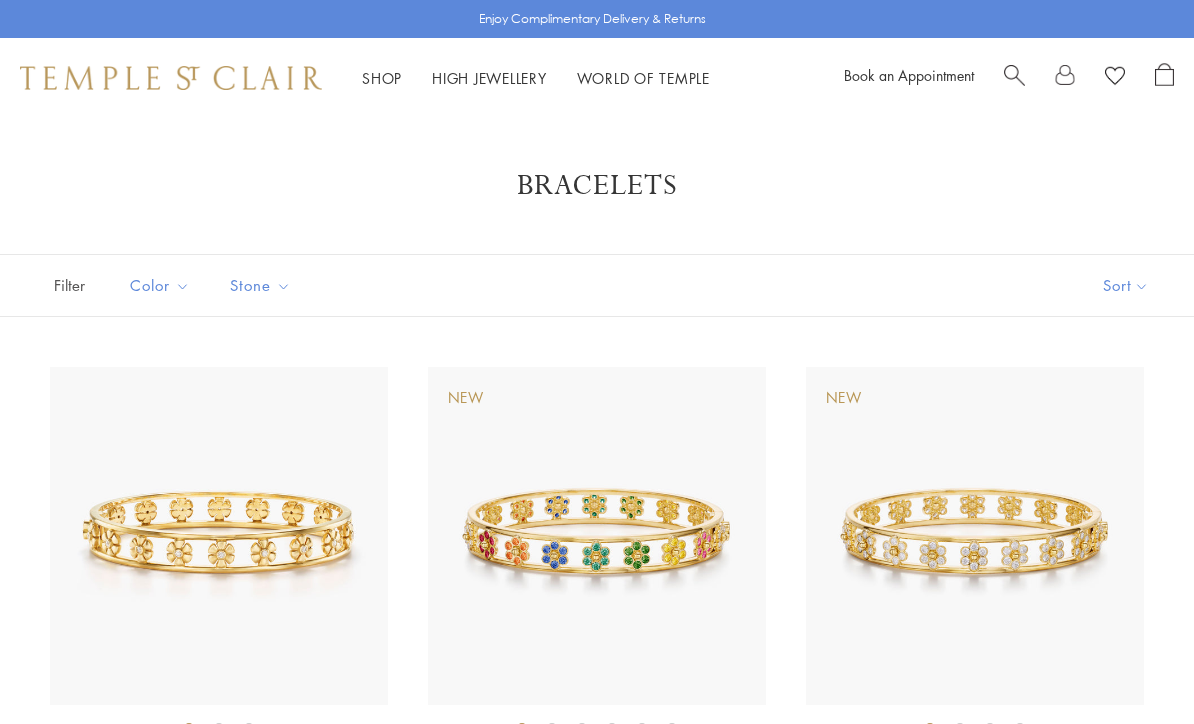 scroll, scrollTop: 0, scrollLeft: 0, axis: both 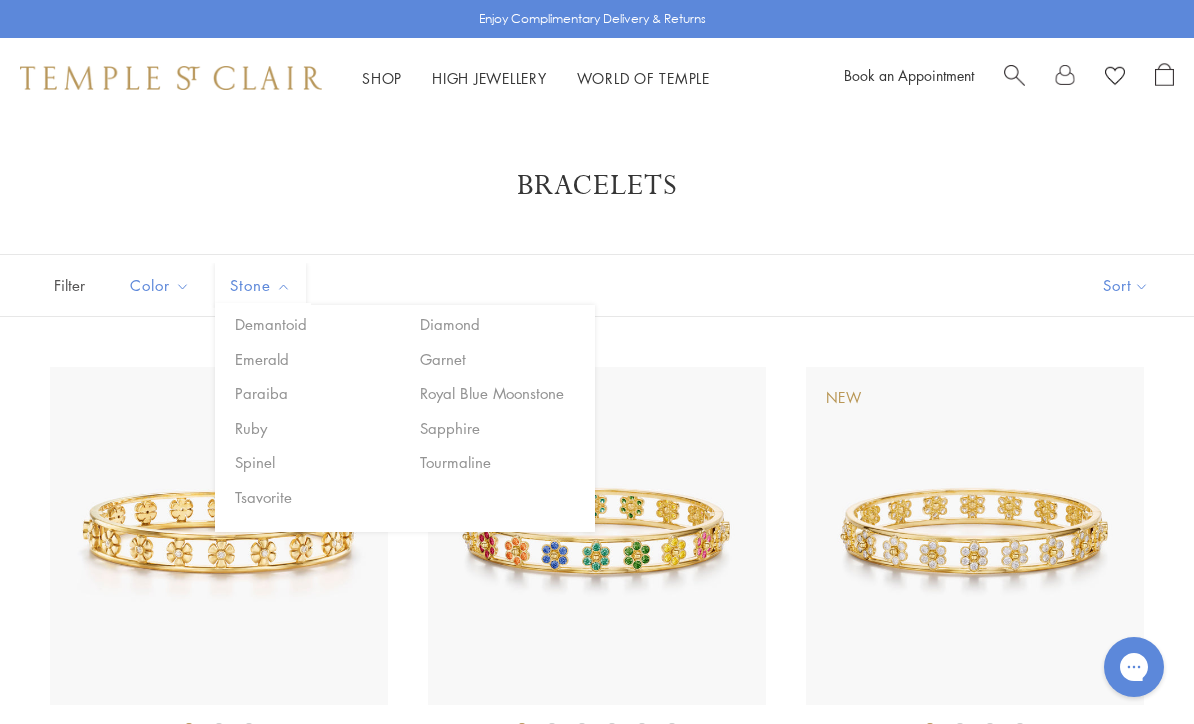 click on "Demantoid
Diamond
Emerald
Garnet
Paraiba
Royal Blue Moonstone
Ruby
Sapphire
Spinel
Tourmaline
Tsavorite" at bounding box center (405, 418) 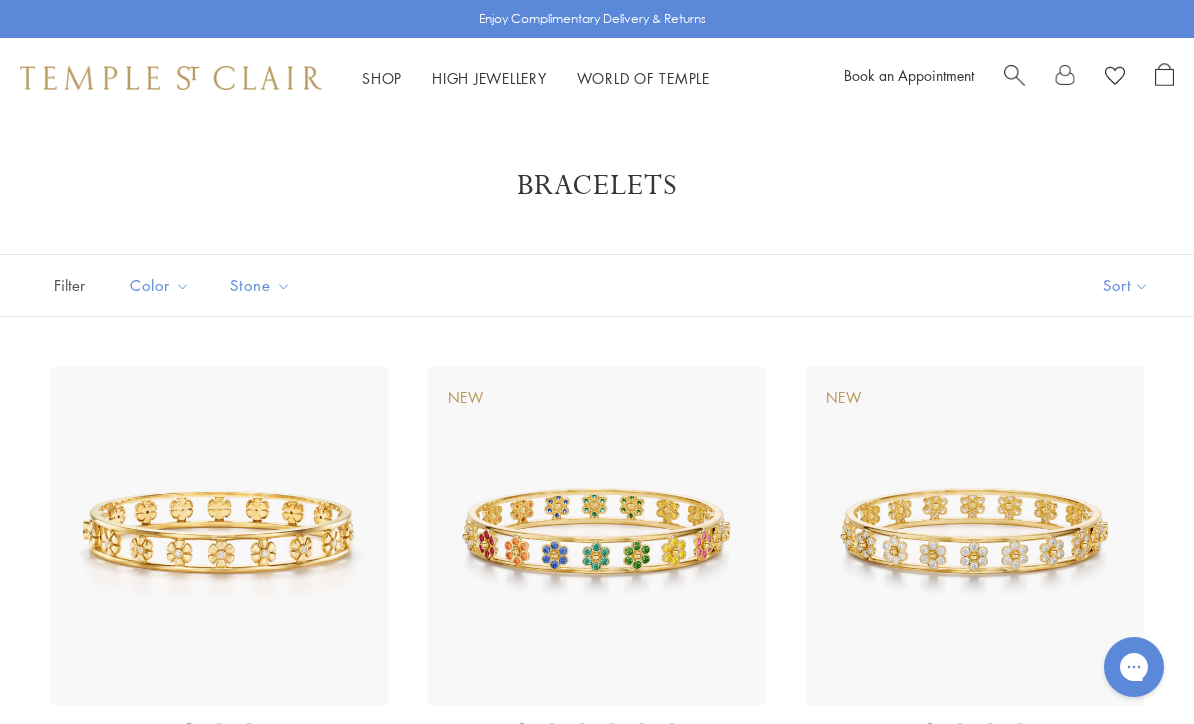 click at bounding box center [1014, 73] 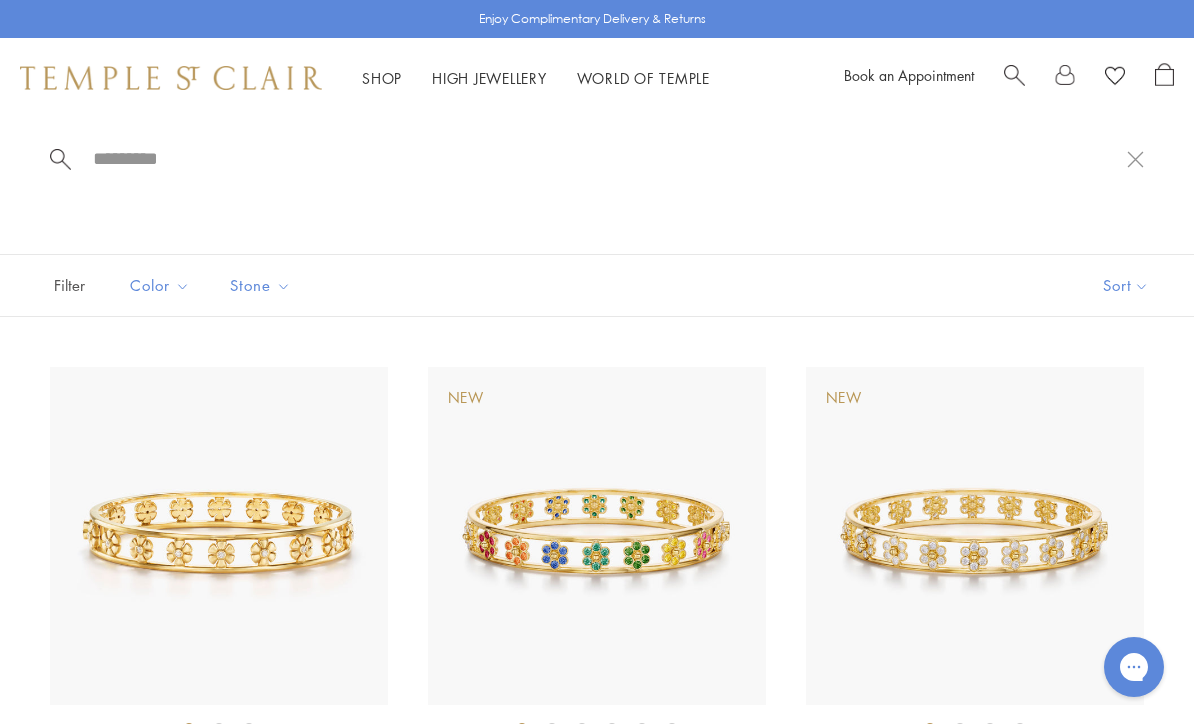 click at bounding box center (609, 158) 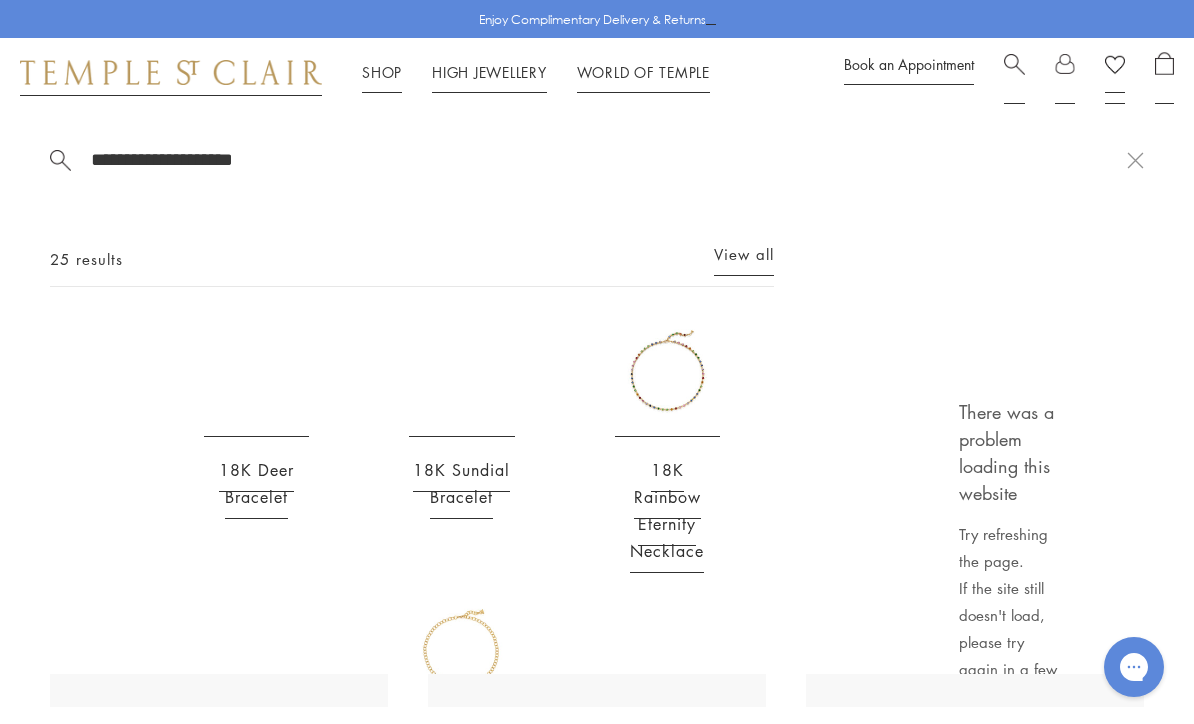 scroll, scrollTop: 0, scrollLeft: 0, axis: both 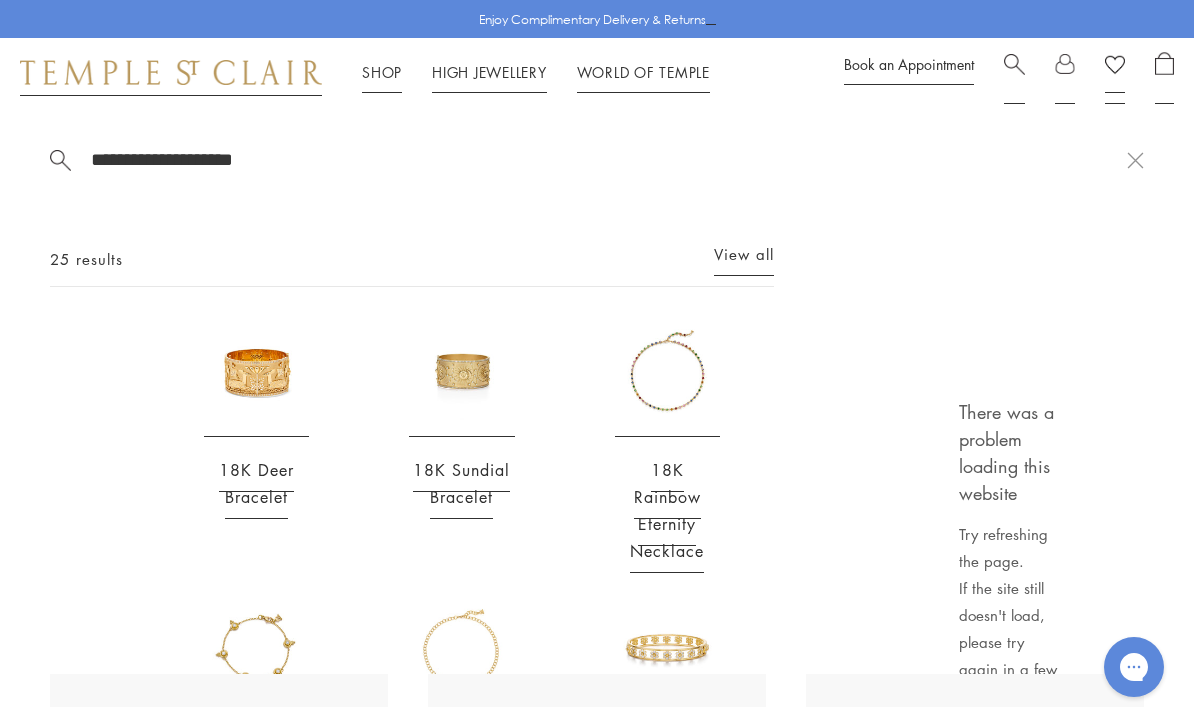 type on "**********" 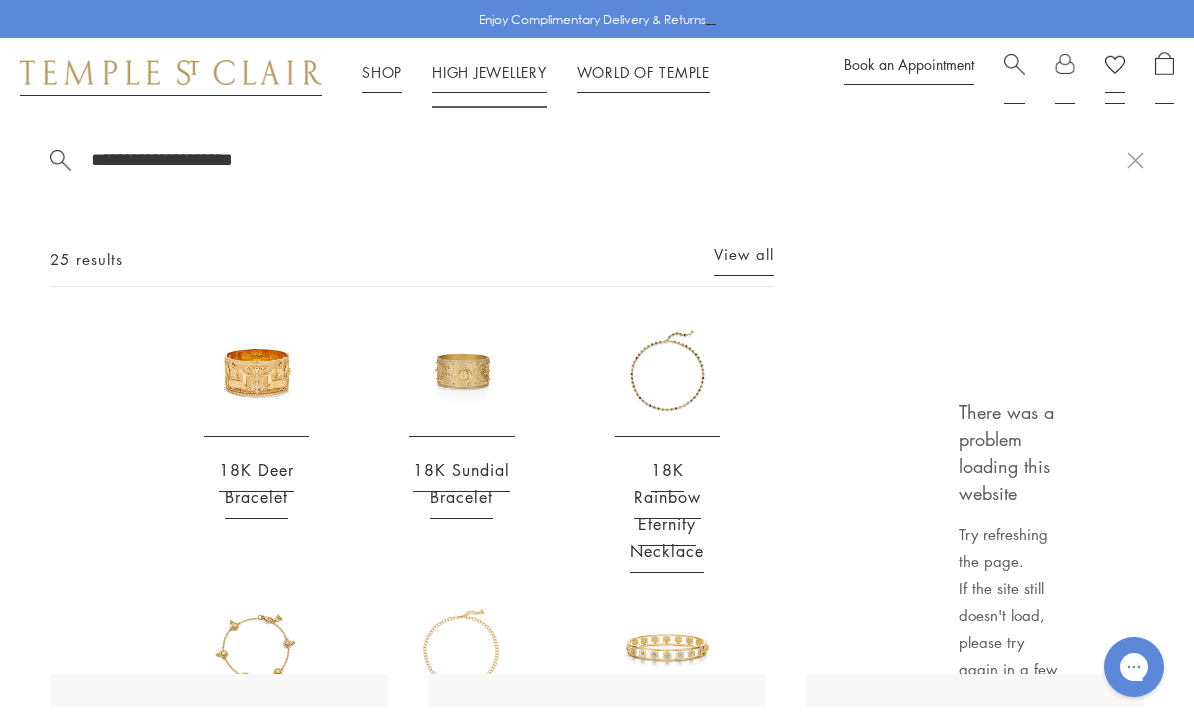 scroll, scrollTop: 0, scrollLeft: 0, axis: both 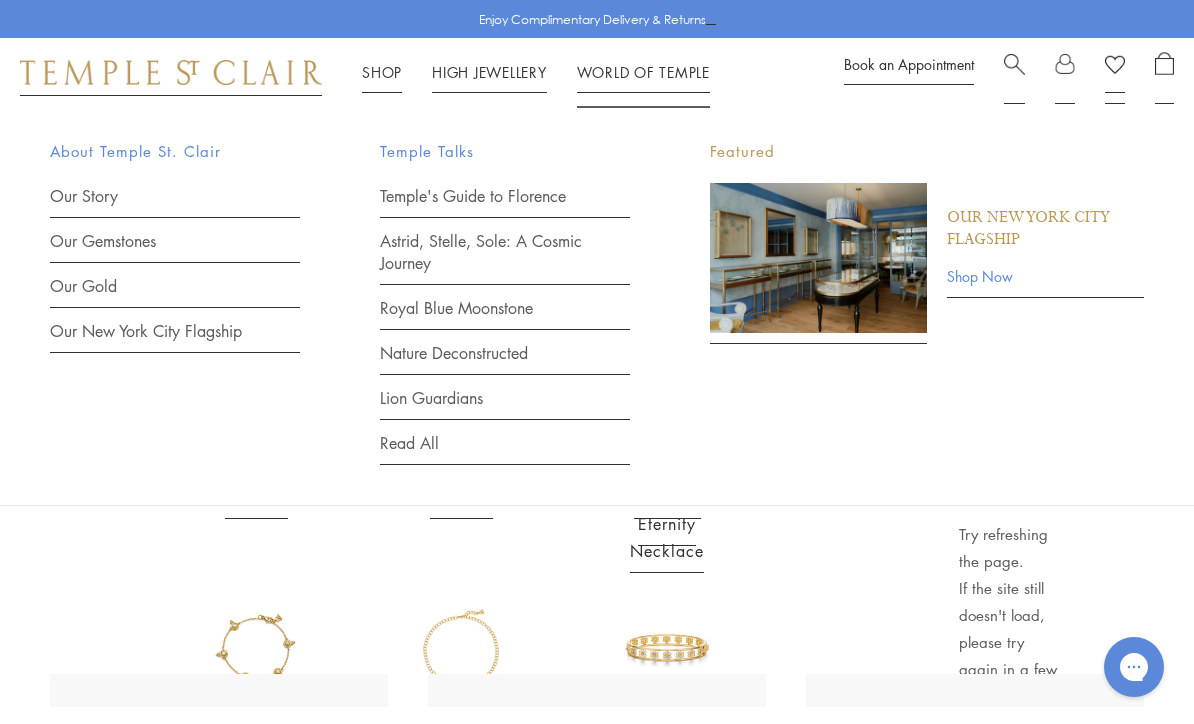 click on "Royal Blue Moonstone" at bounding box center (505, 313) 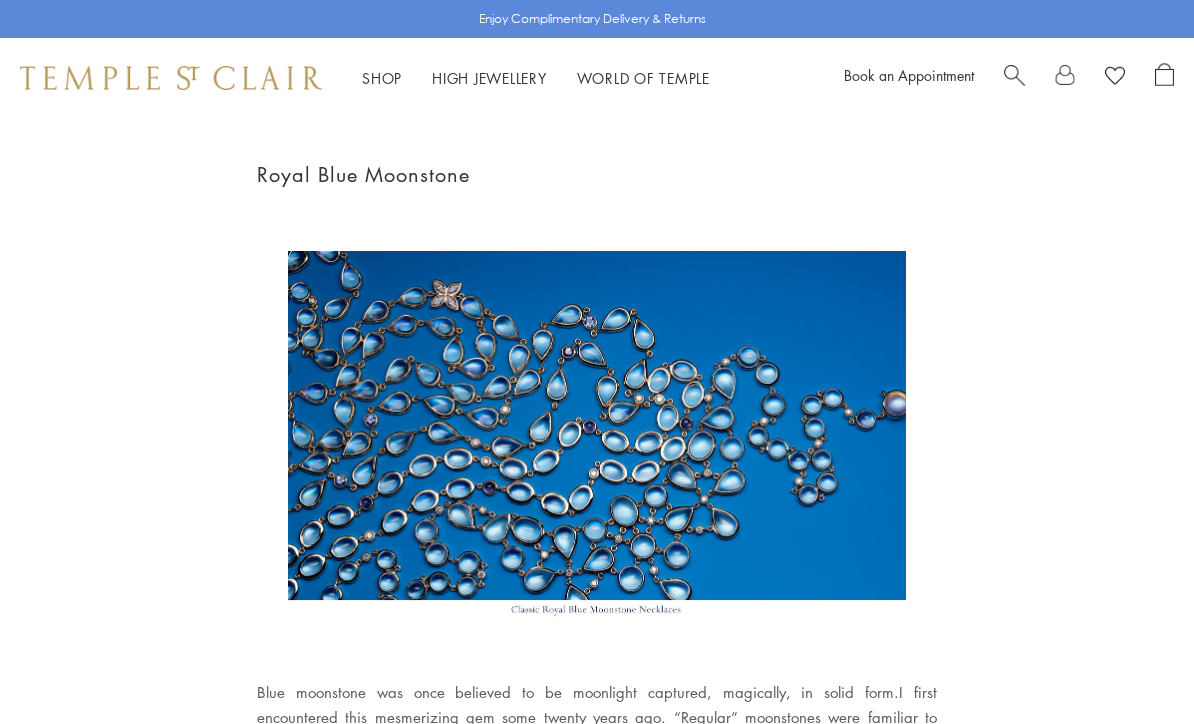 scroll, scrollTop: 0, scrollLeft: 0, axis: both 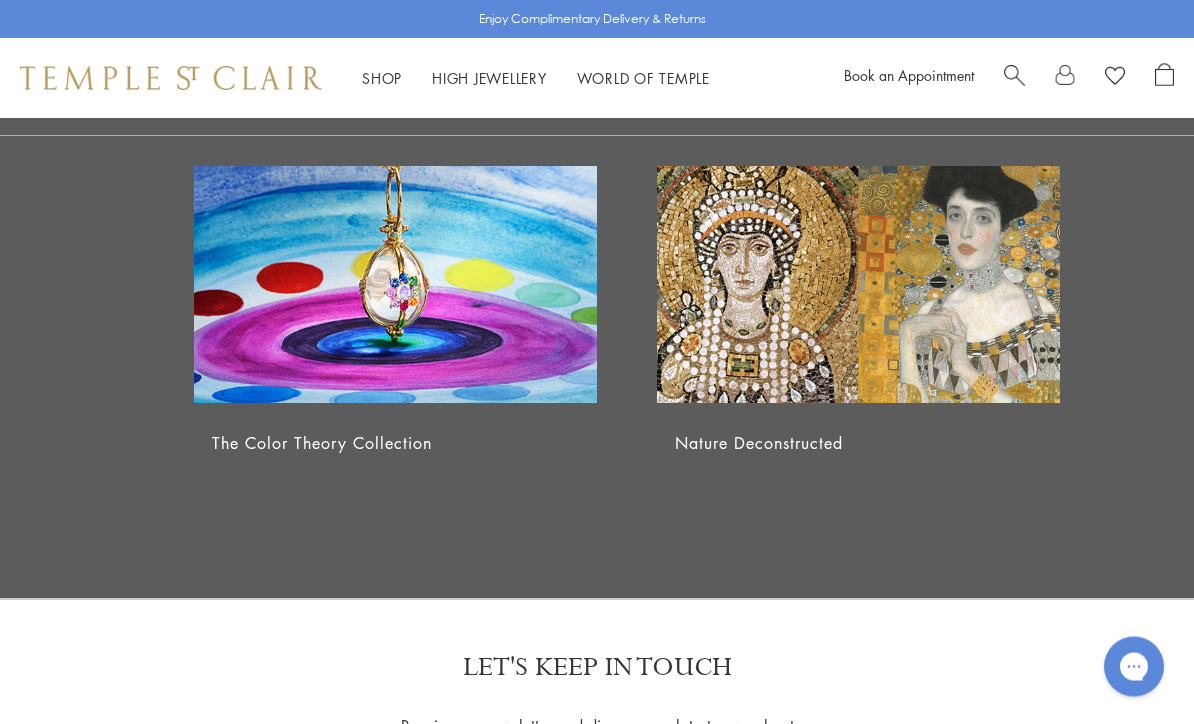 click on "The Color Theory Collection" at bounding box center (322, 444) 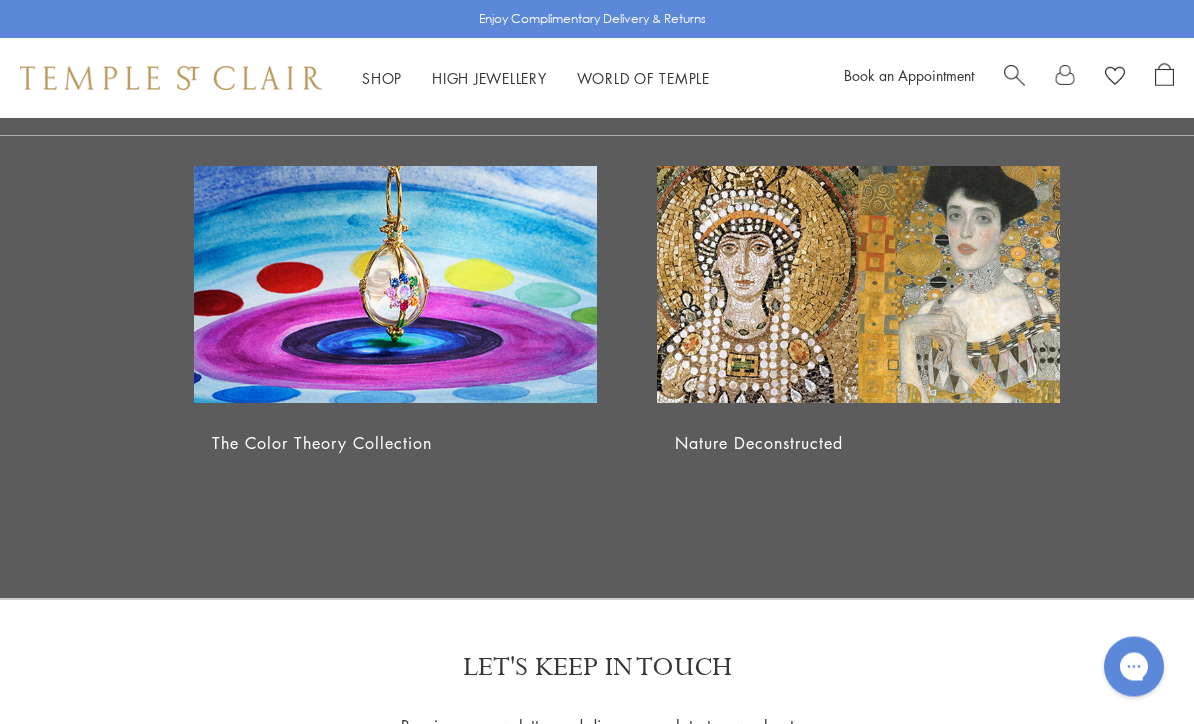 scroll, scrollTop: 0, scrollLeft: 0, axis: both 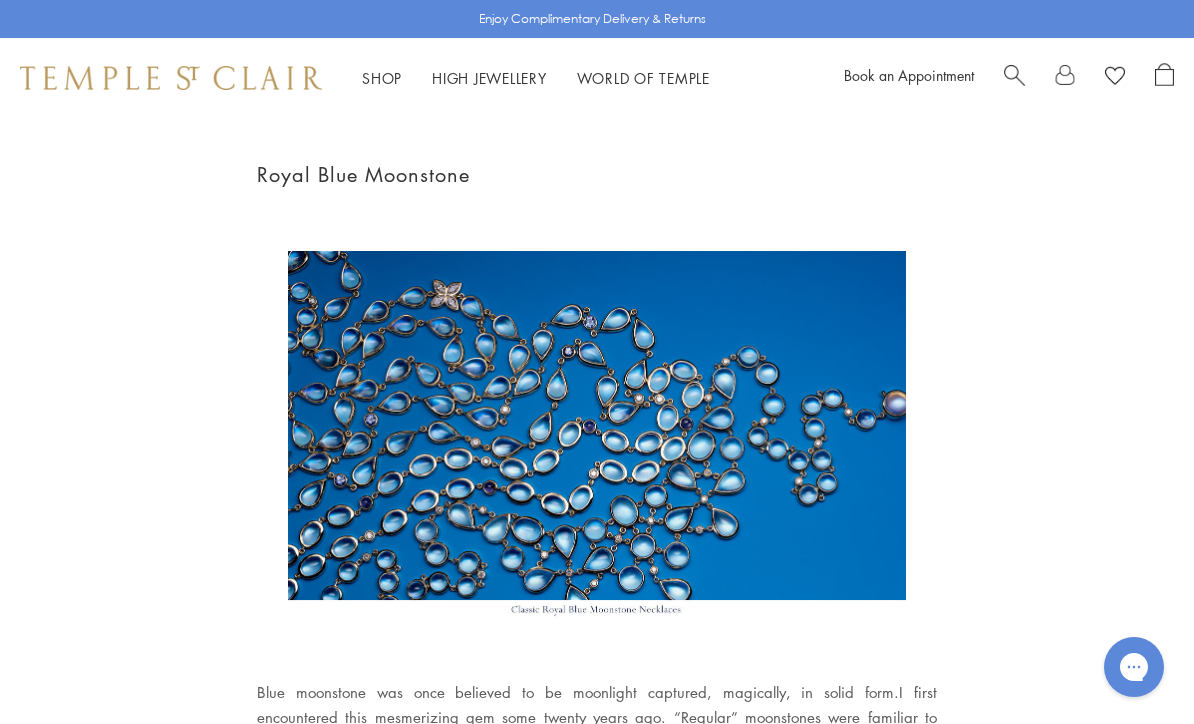 click on "Shop Shop" at bounding box center (382, 78) 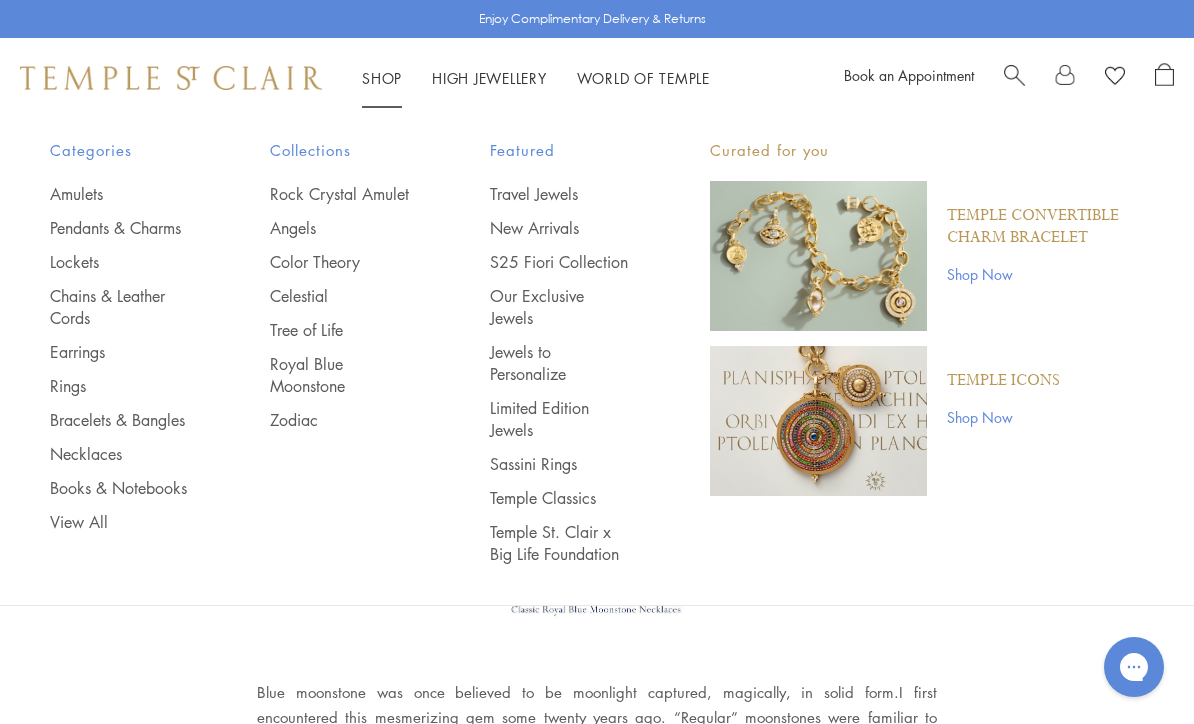 scroll, scrollTop: 41, scrollLeft: 0, axis: vertical 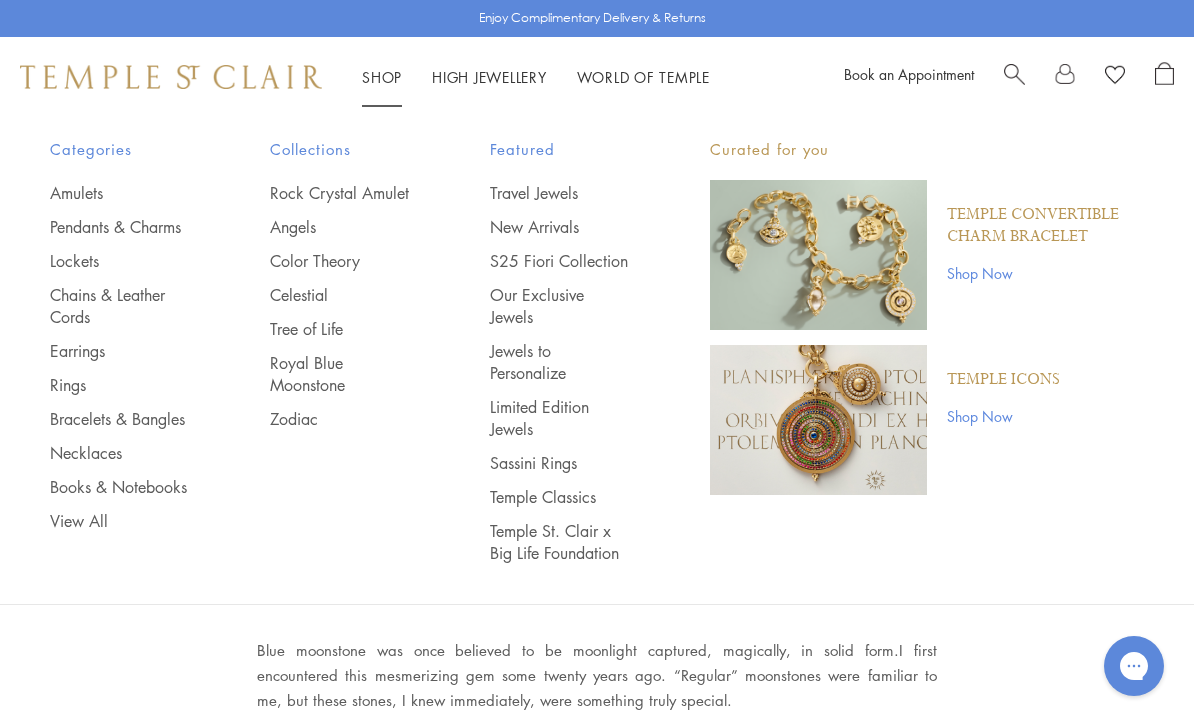 click on "View All" at bounding box center [120, 522] 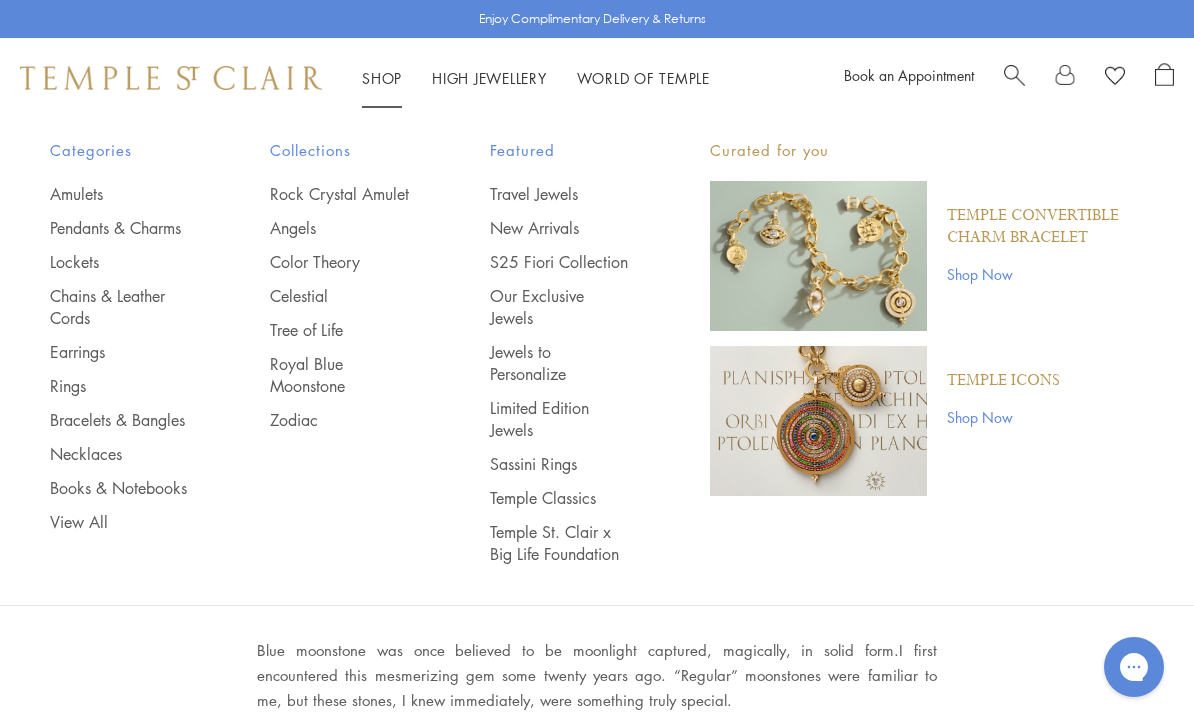 click on "Shop Now" at bounding box center [1045, 274] 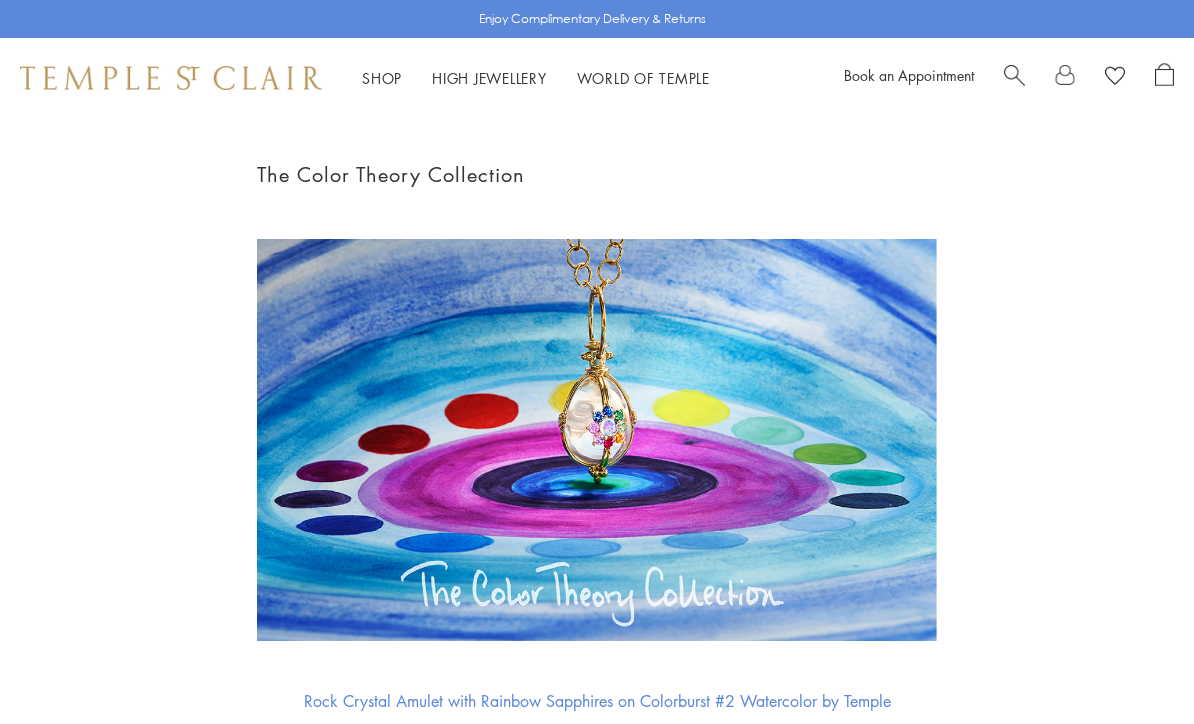 scroll, scrollTop: 0, scrollLeft: 0, axis: both 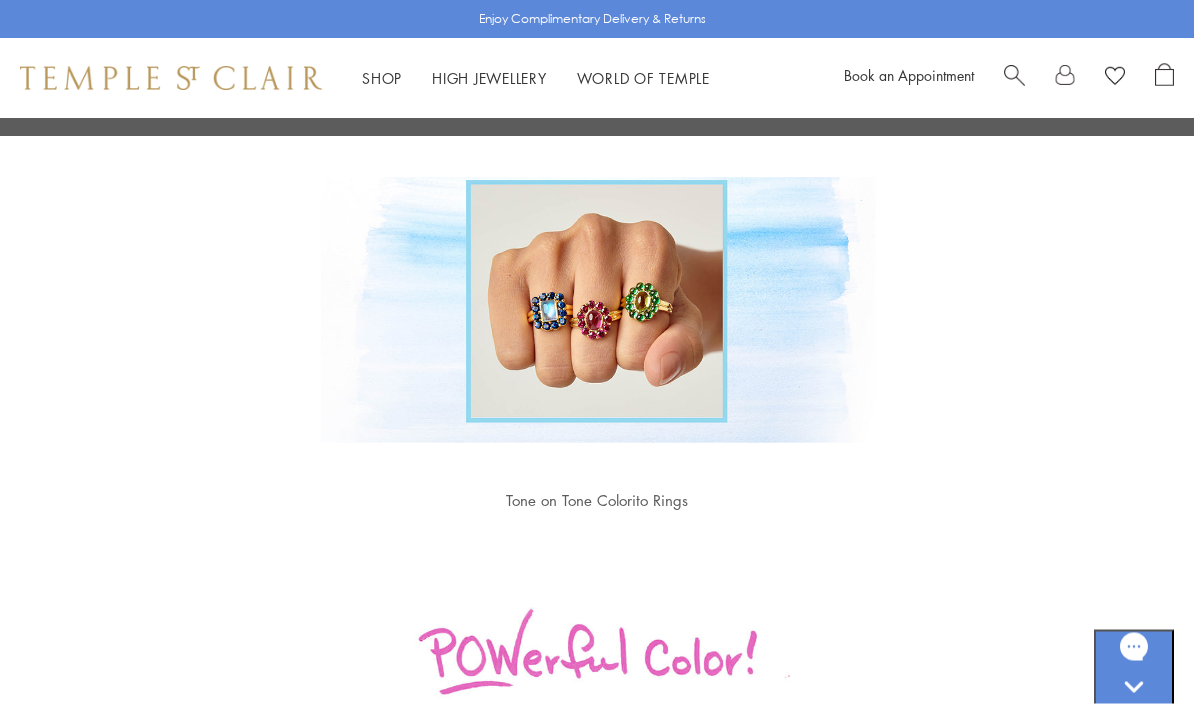 click at bounding box center [1014, 78] 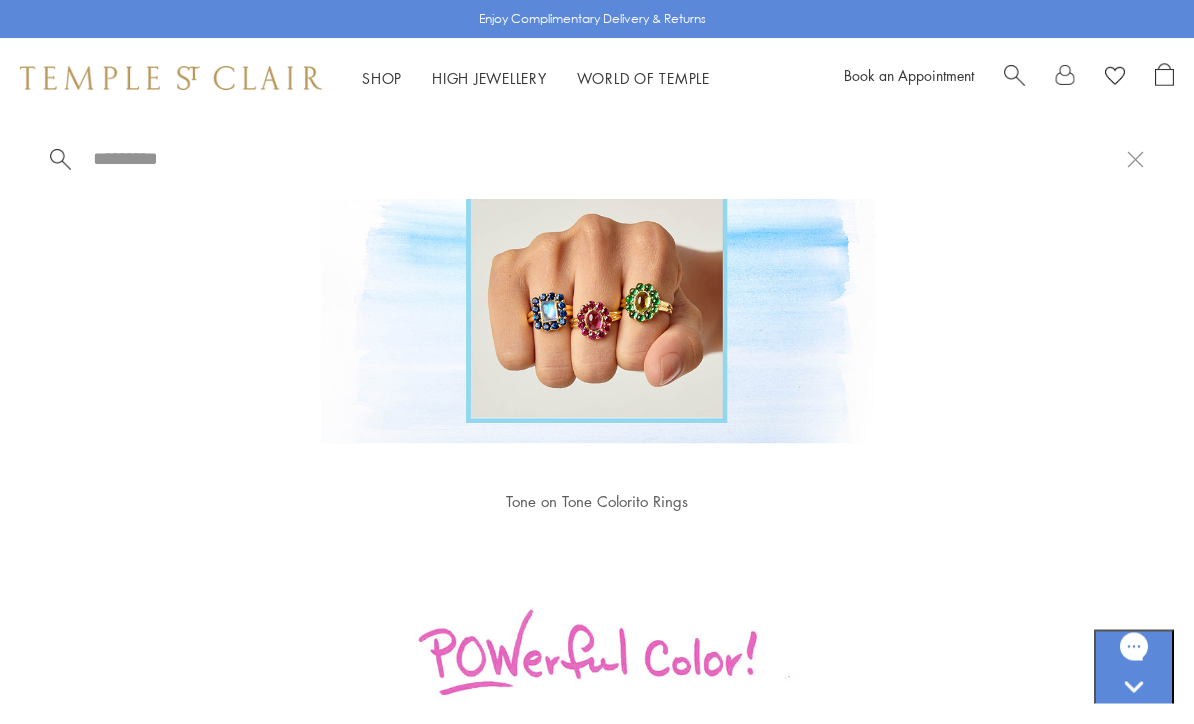 scroll, scrollTop: 1808, scrollLeft: 0, axis: vertical 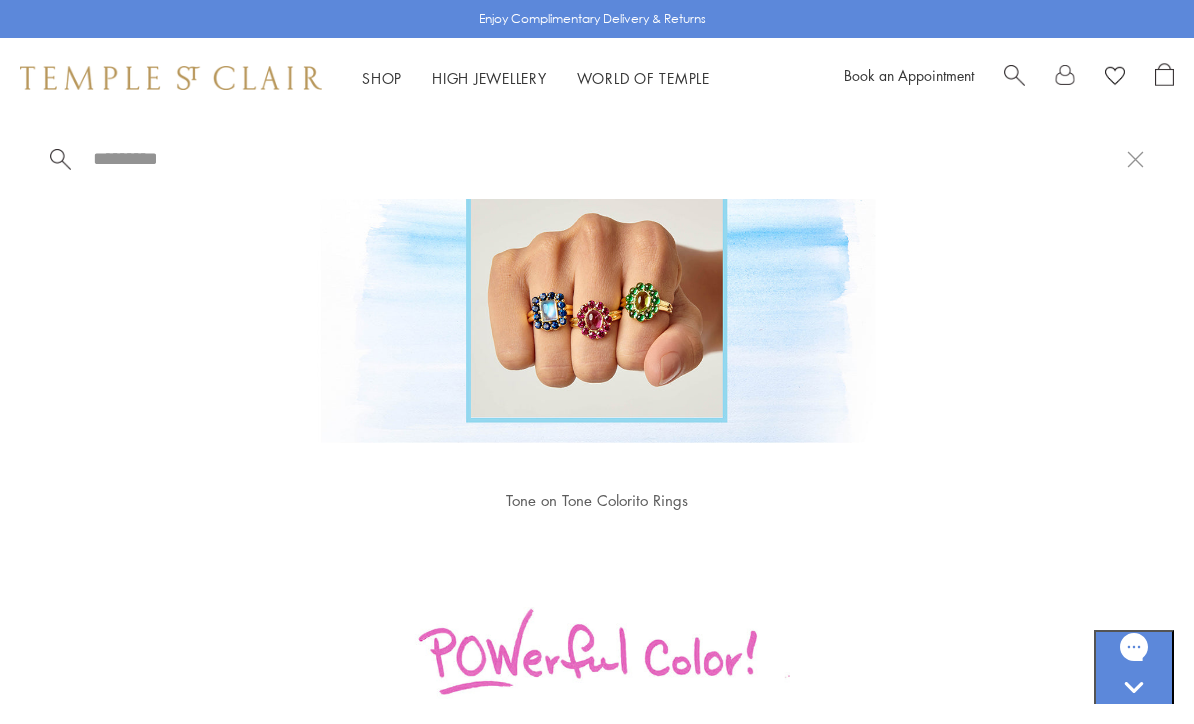 click at bounding box center [609, 158] 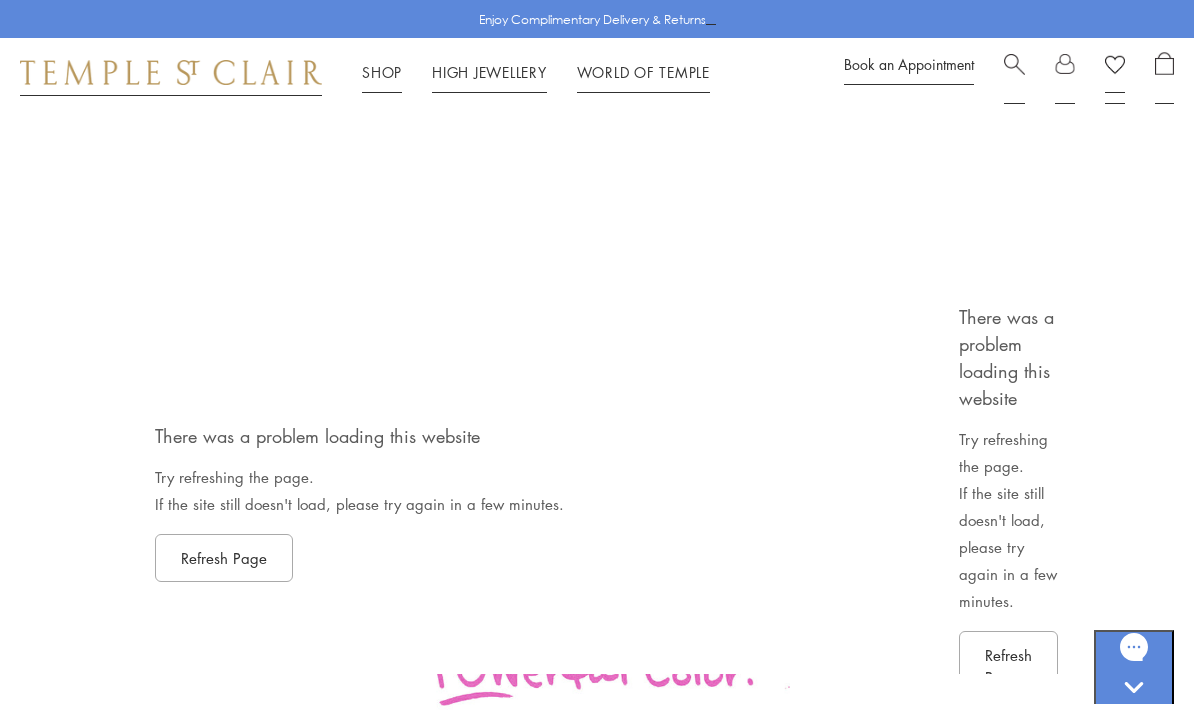 scroll, scrollTop: 38, scrollLeft: 0, axis: vertical 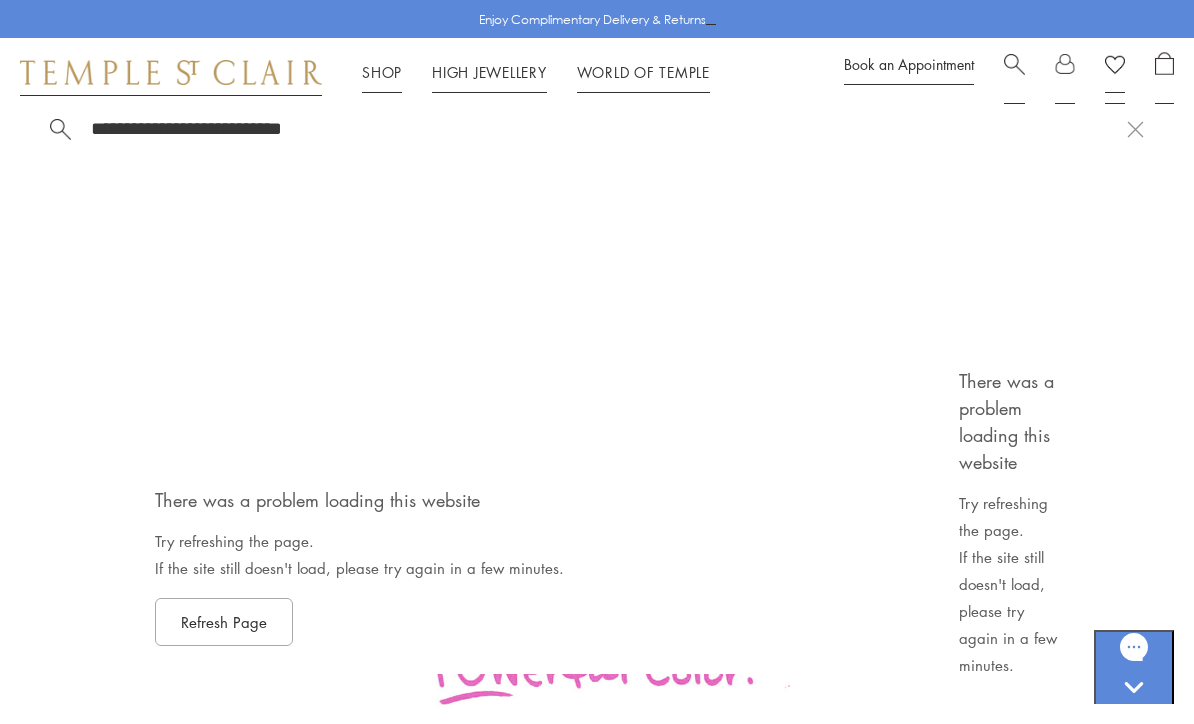 type on "**********" 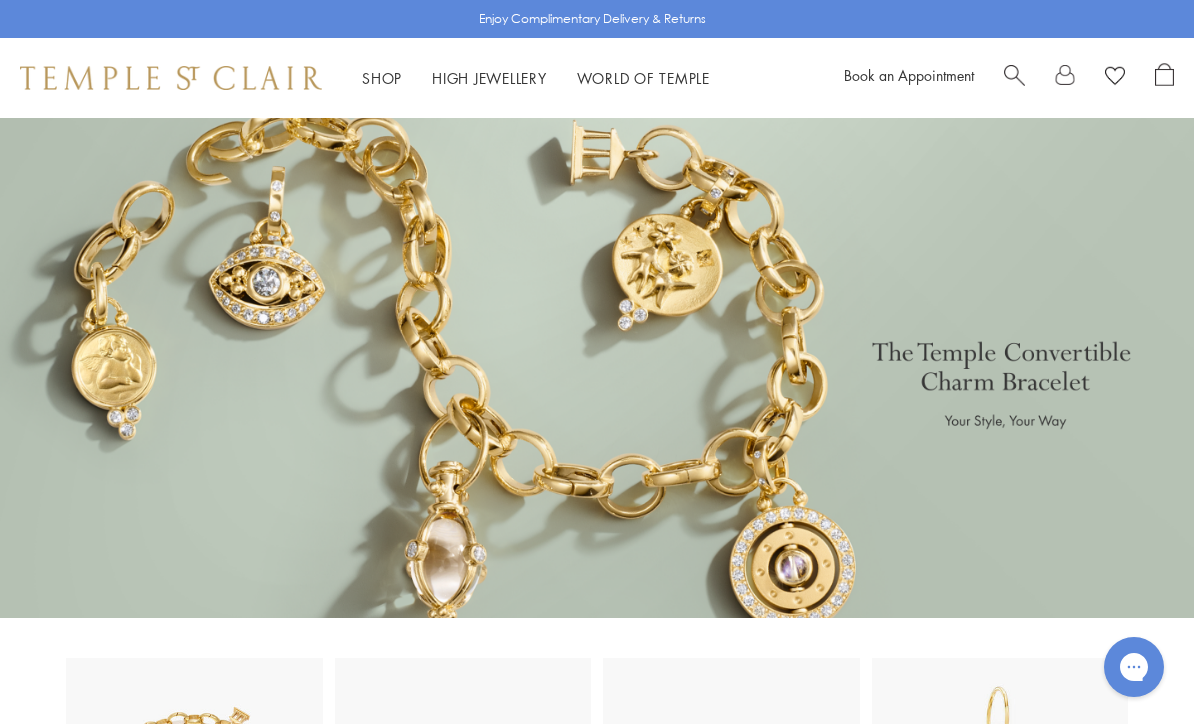 scroll, scrollTop: 0, scrollLeft: 0, axis: both 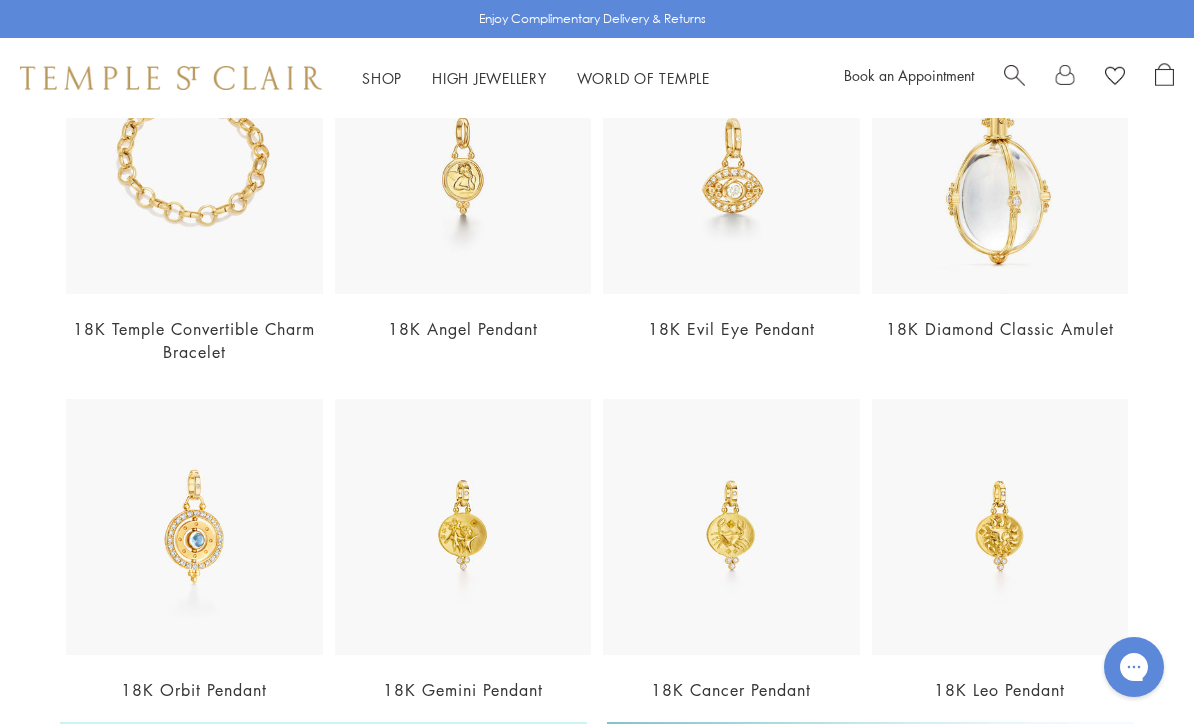 click on "18K Diamond Classic Amulet" at bounding box center [1000, 189] 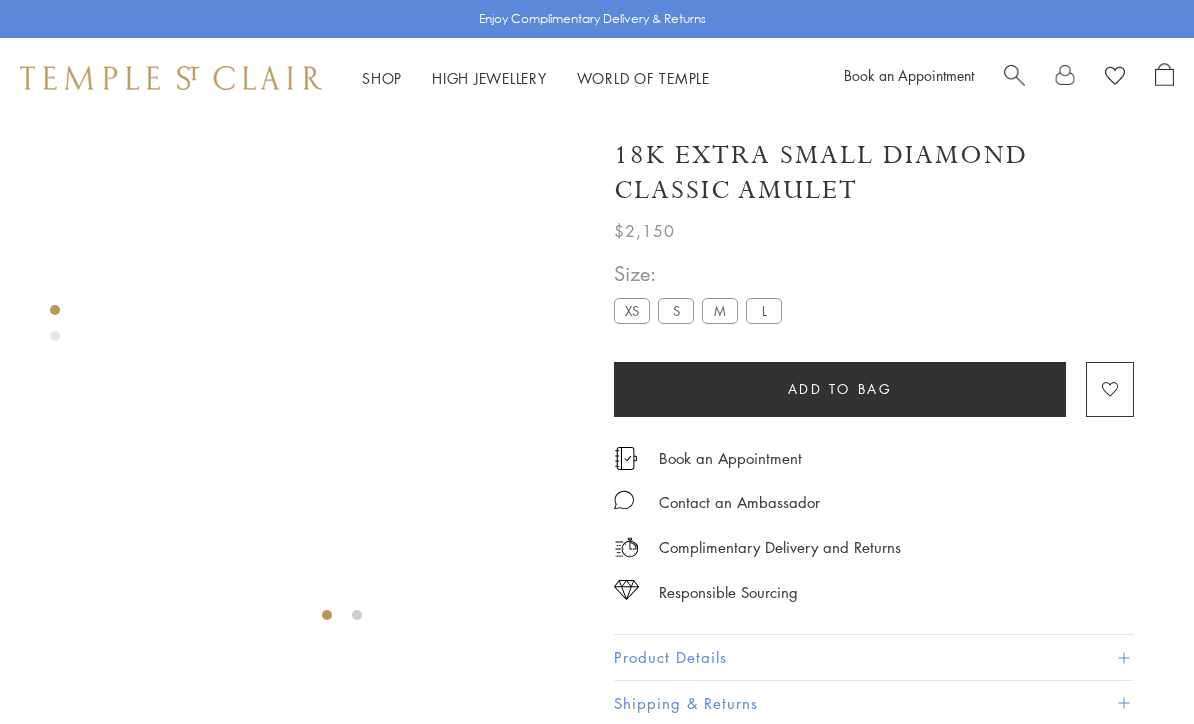 scroll, scrollTop: 53, scrollLeft: 0, axis: vertical 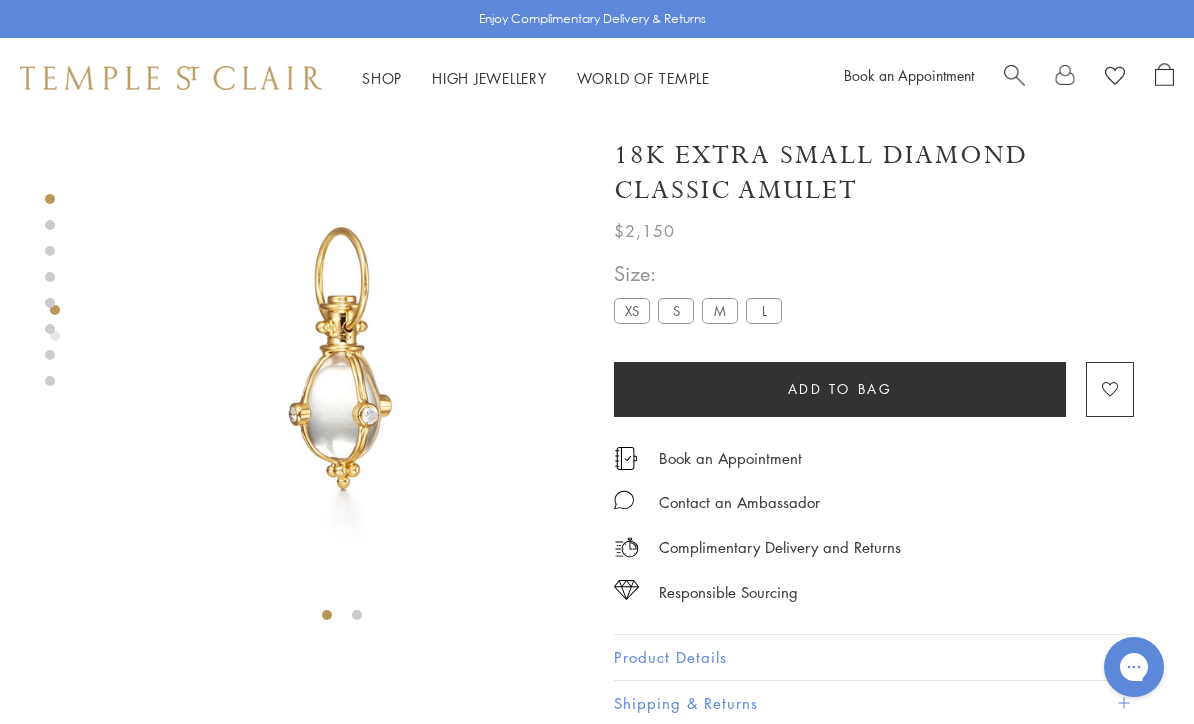 click on "S" at bounding box center [676, 310] 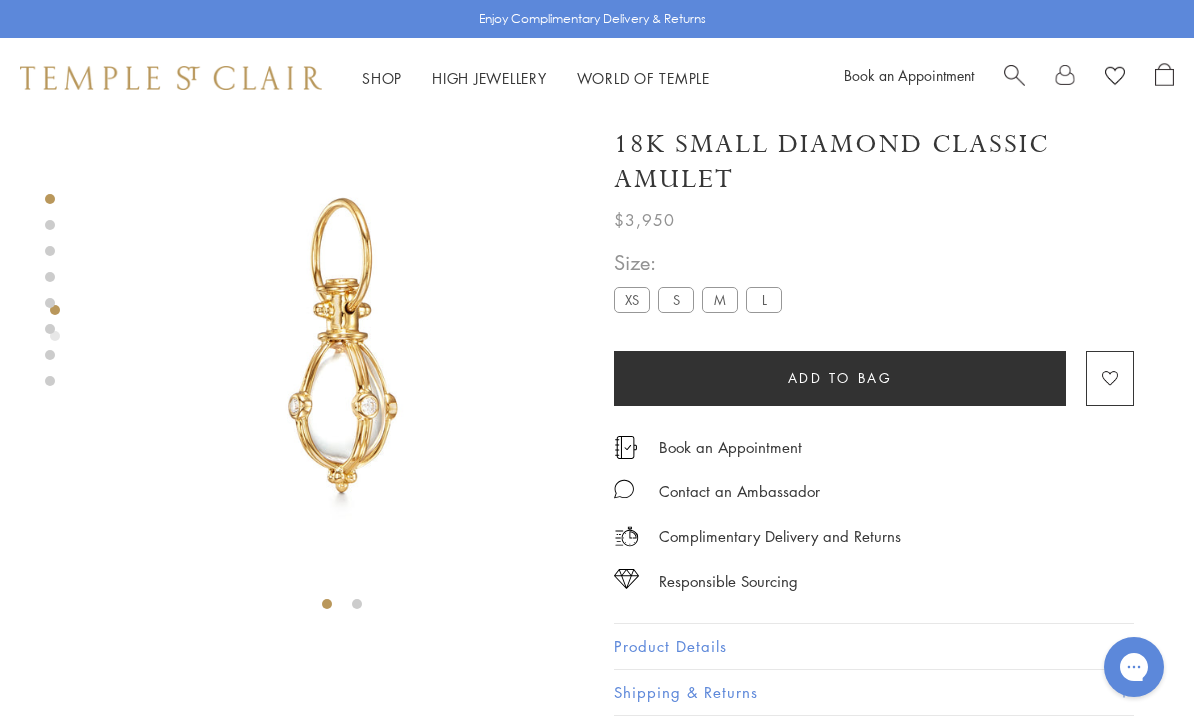 scroll, scrollTop: 0, scrollLeft: 0, axis: both 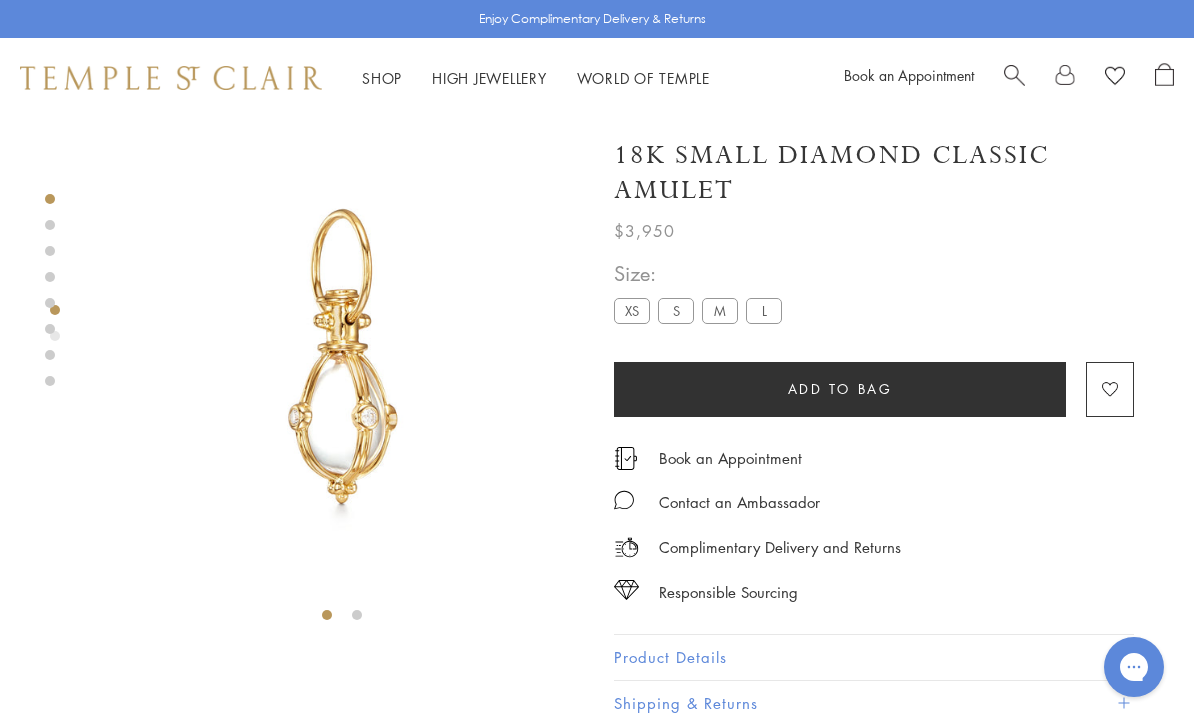 click at bounding box center [1014, 73] 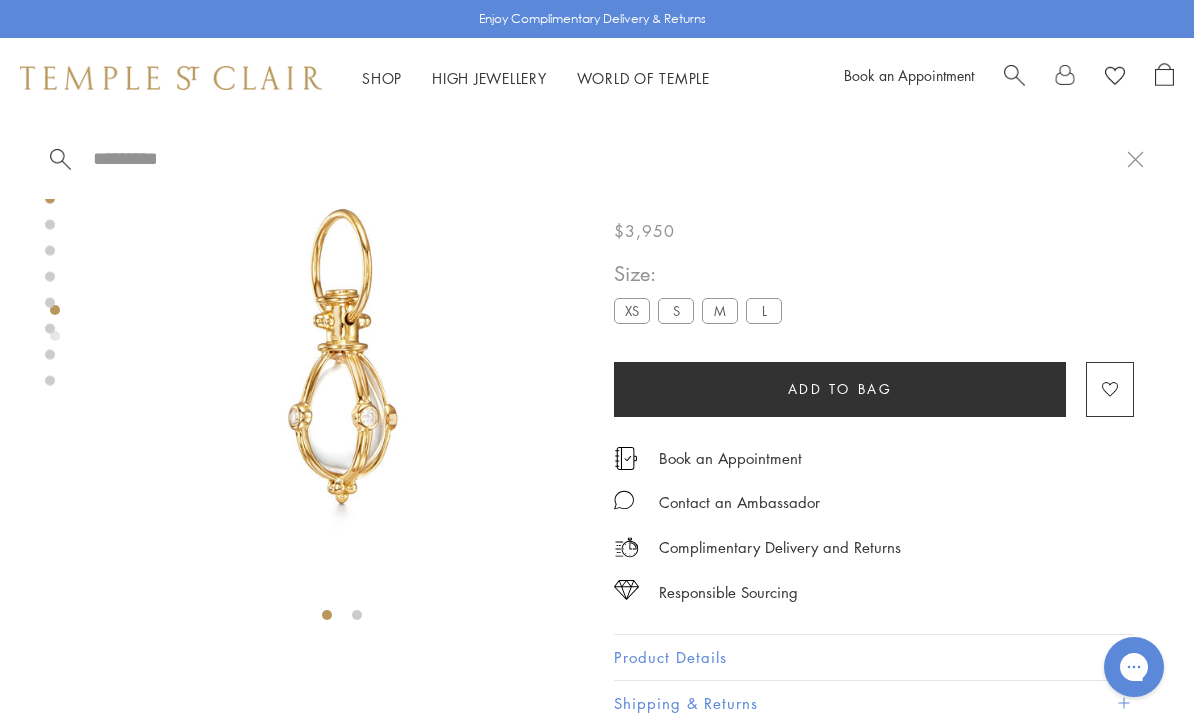 click at bounding box center (1014, 73) 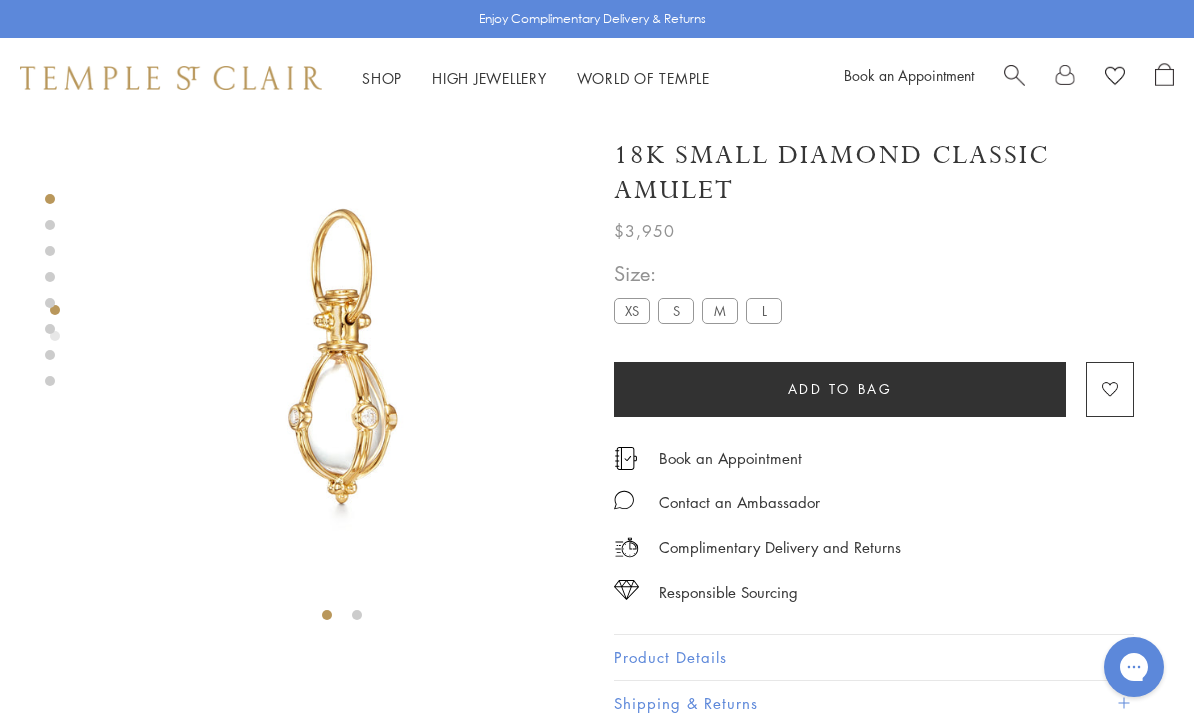 click at bounding box center (322, 372) 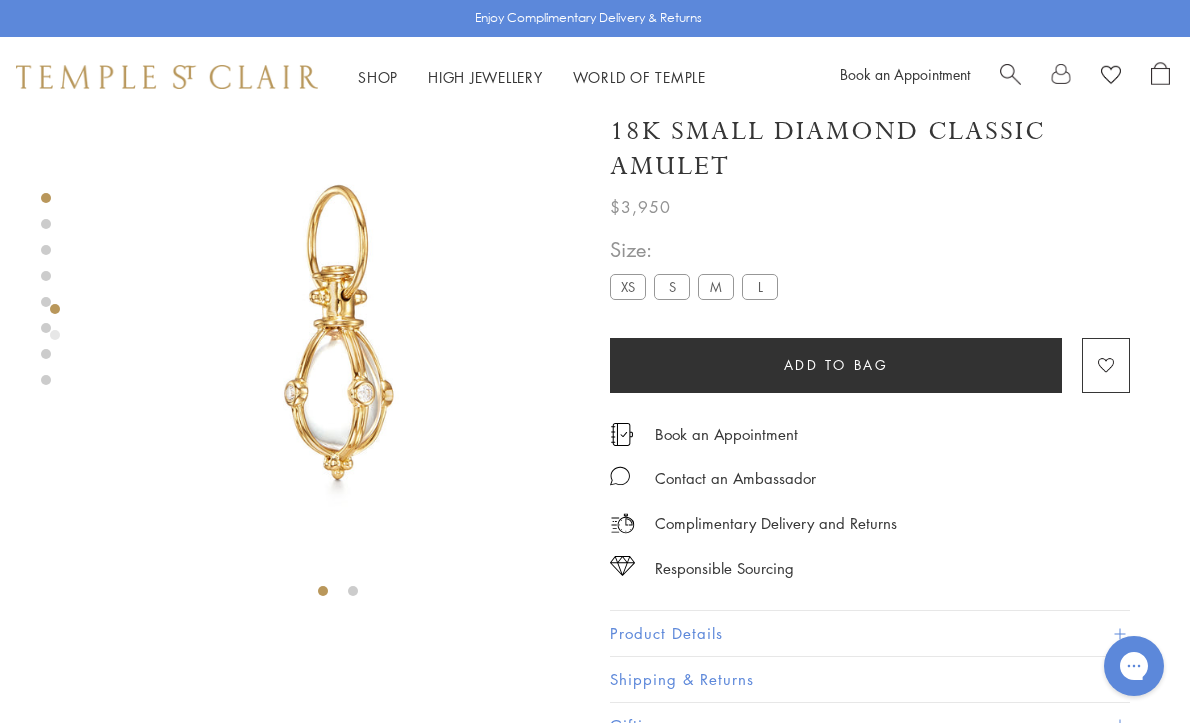 scroll, scrollTop: 24, scrollLeft: 4, axis: both 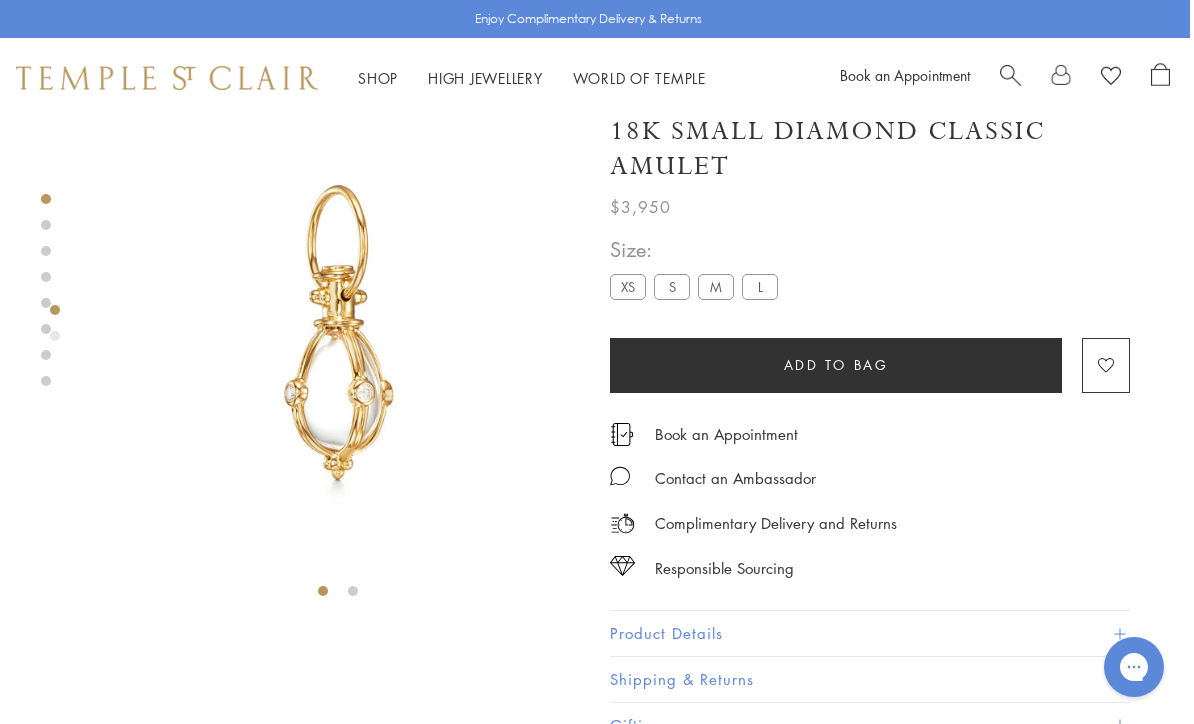 click at bounding box center (46, 290) 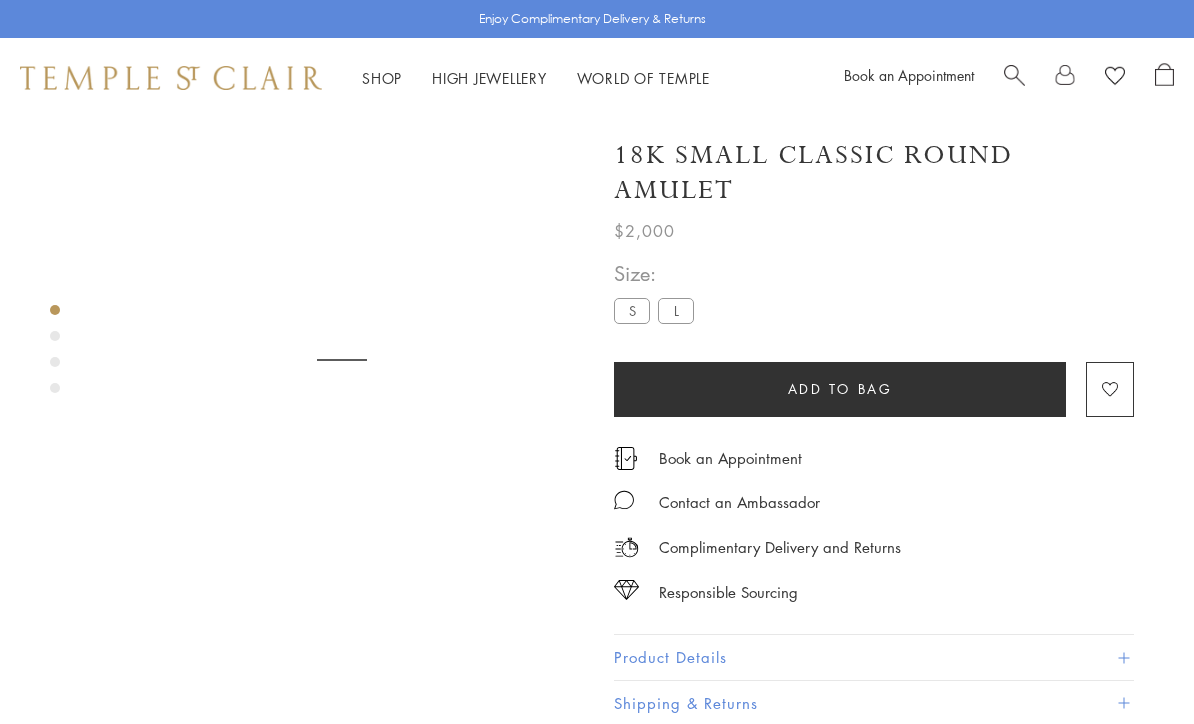 scroll, scrollTop: 60, scrollLeft: 0, axis: vertical 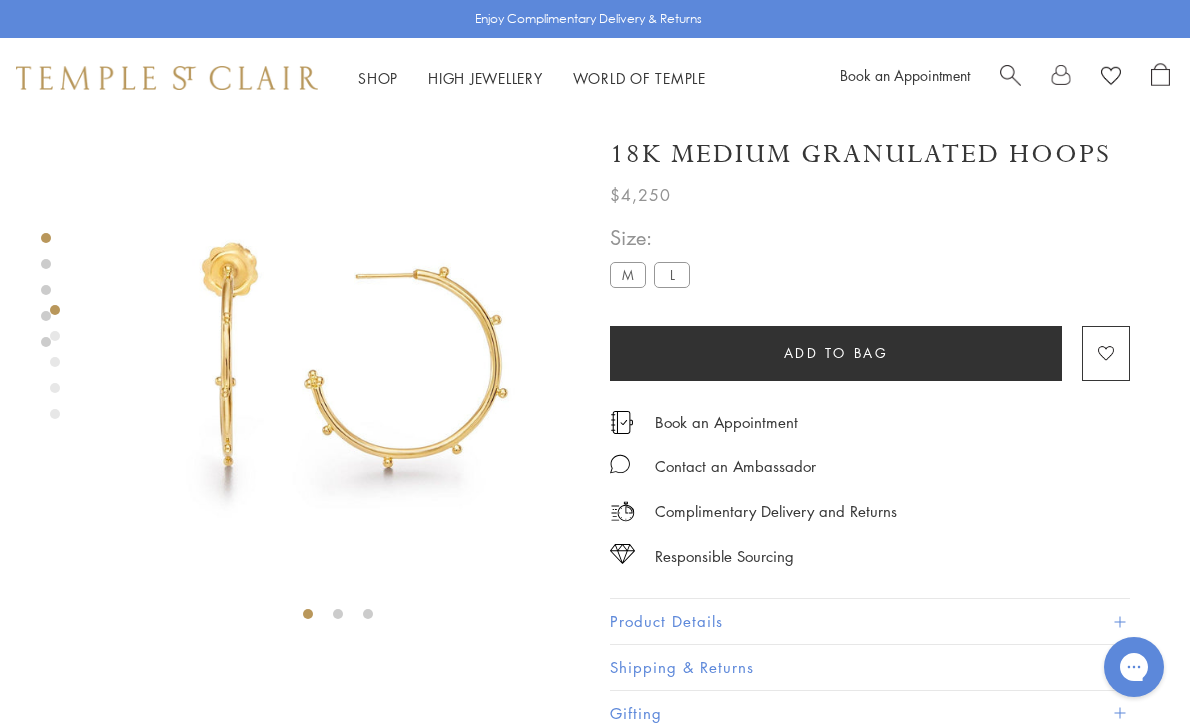 click on "L" at bounding box center (672, 274) 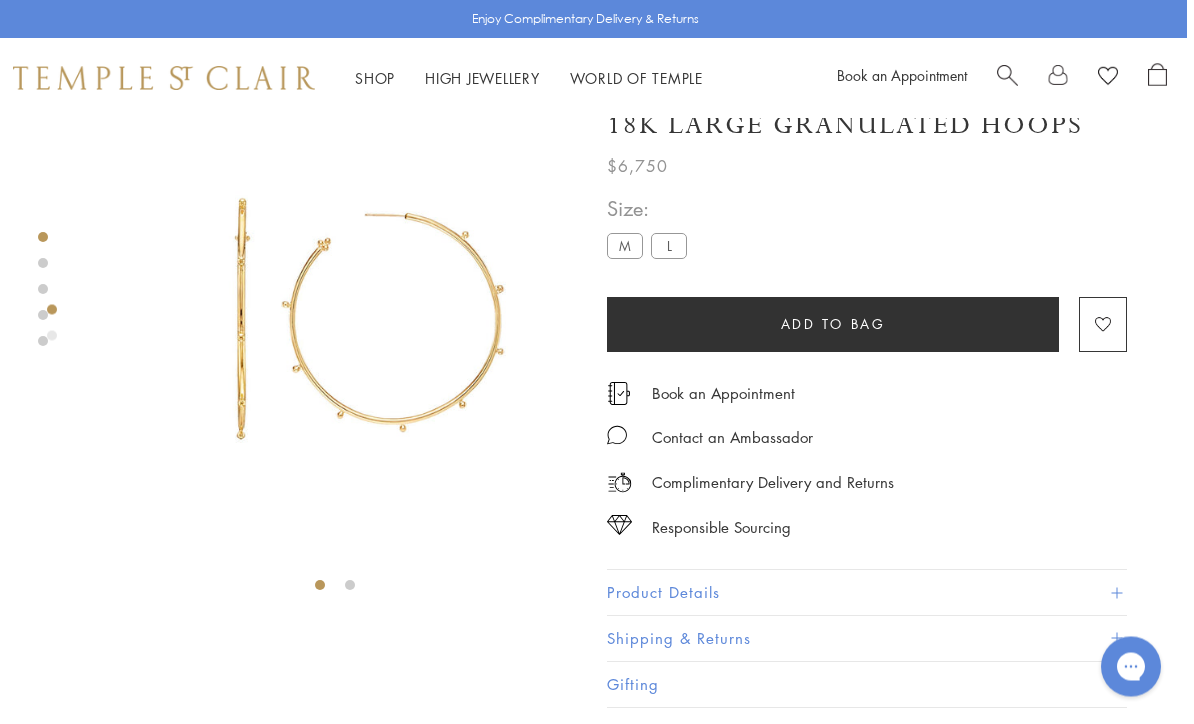 scroll, scrollTop: 0, scrollLeft: 4, axis: horizontal 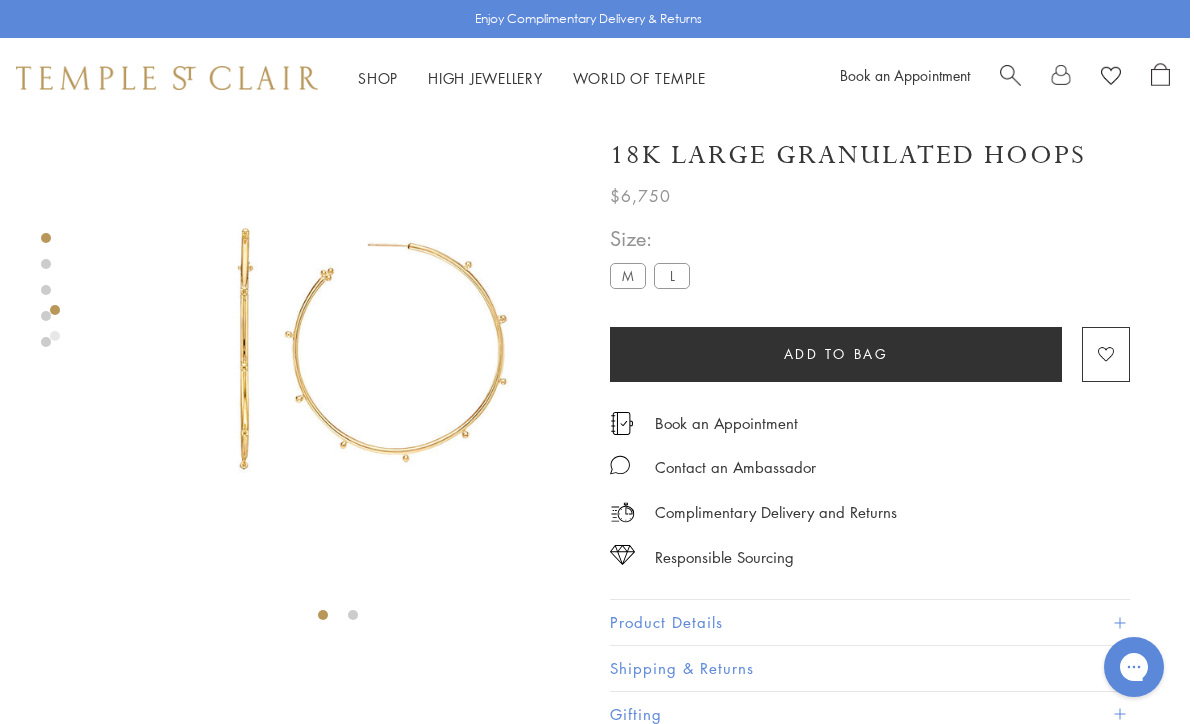 click on "Shop Shop
Categories Amulets   Pendants & Charms   Lockets   Chains & Leather Cords   Earrings   Rings   Bracelets & Bangles   Necklaces   Books & Notebooks   View All   Collections Rock Crystal Amulet   Angels   Color Theory   Celestial   Tree of Life   Royal Blue Moonstone   Zodiac   Featured Travel Jewels   New Arrivals   S25 Fiori Collection   Our Exclusive Jewels   Jewels to Personalize   Limited Edition Jewels   Sassini Rings   Temple Classics   Temple St. Clair x Big Life Foundation    Curated for you
Temple Convertible Charm Bracelet Shop Now" at bounding box center (593, 78) 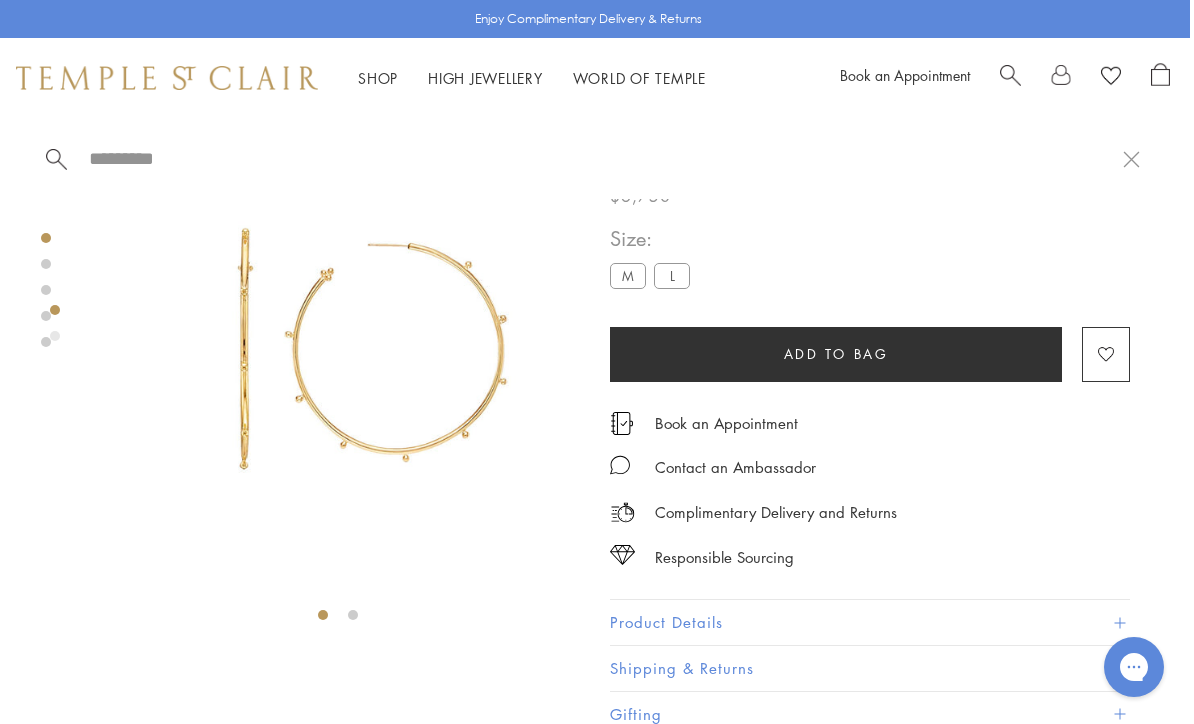 click at bounding box center [1010, 73] 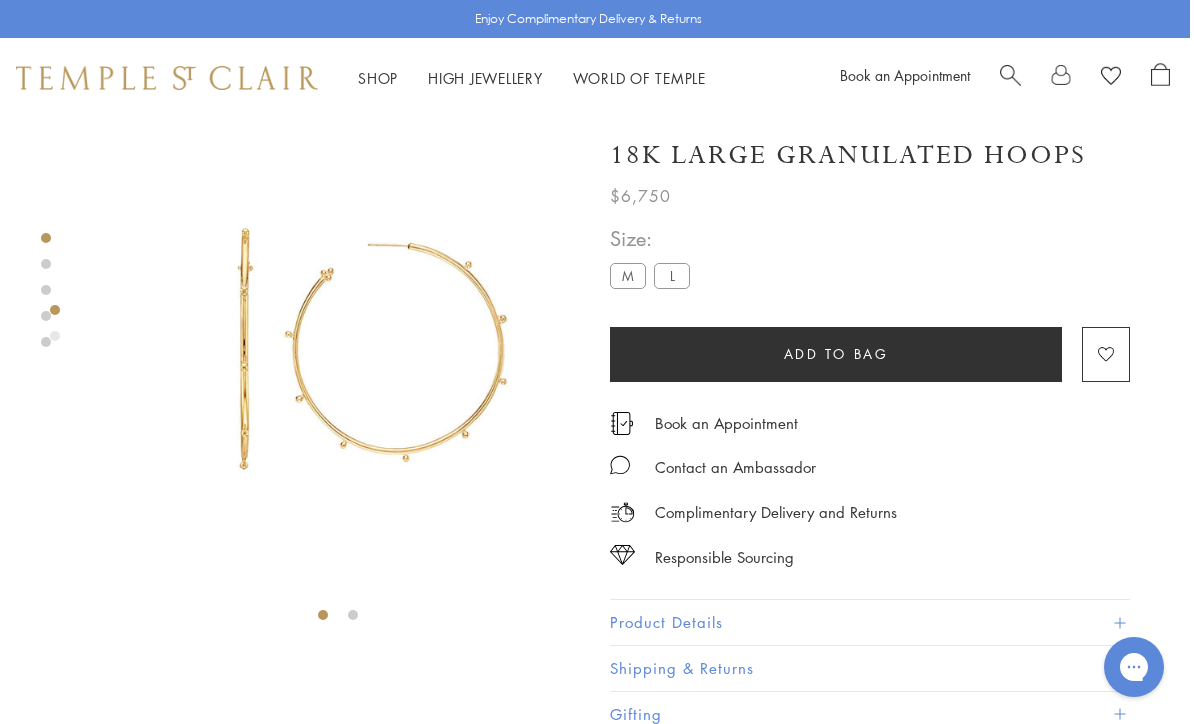 click at bounding box center (1010, 73) 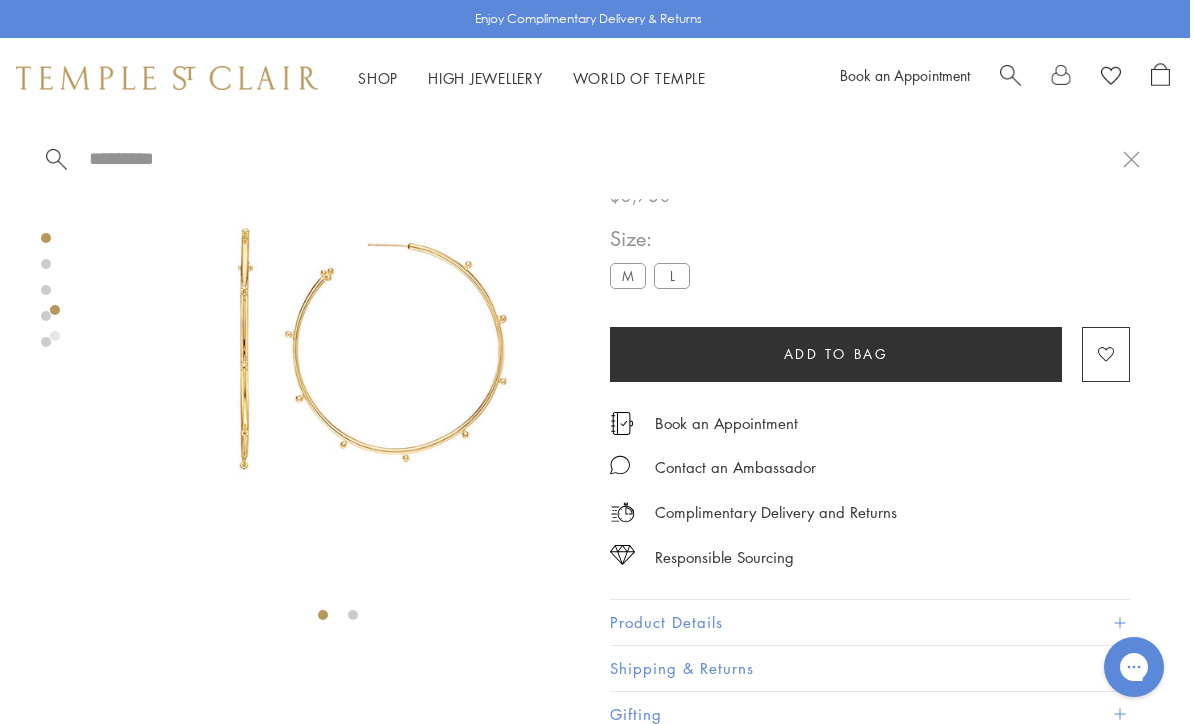 click at bounding box center (605, 158) 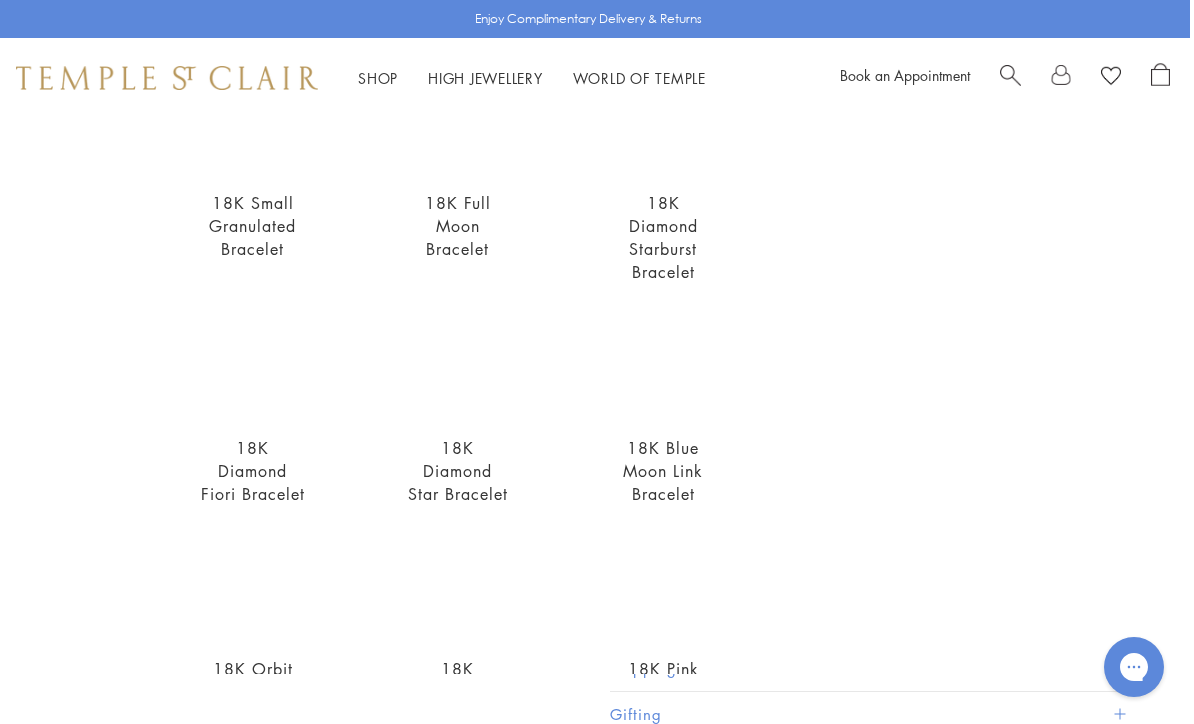 scroll, scrollTop: 253, scrollLeft: 0, axis: vertical 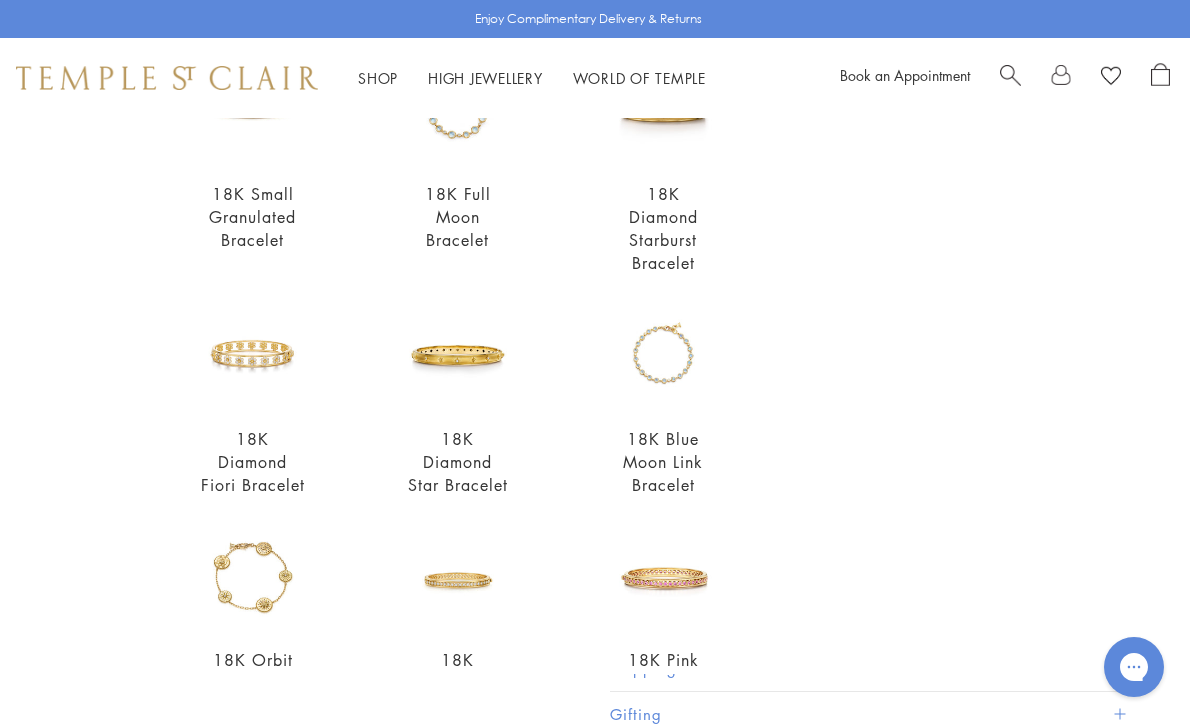 type on "**********" 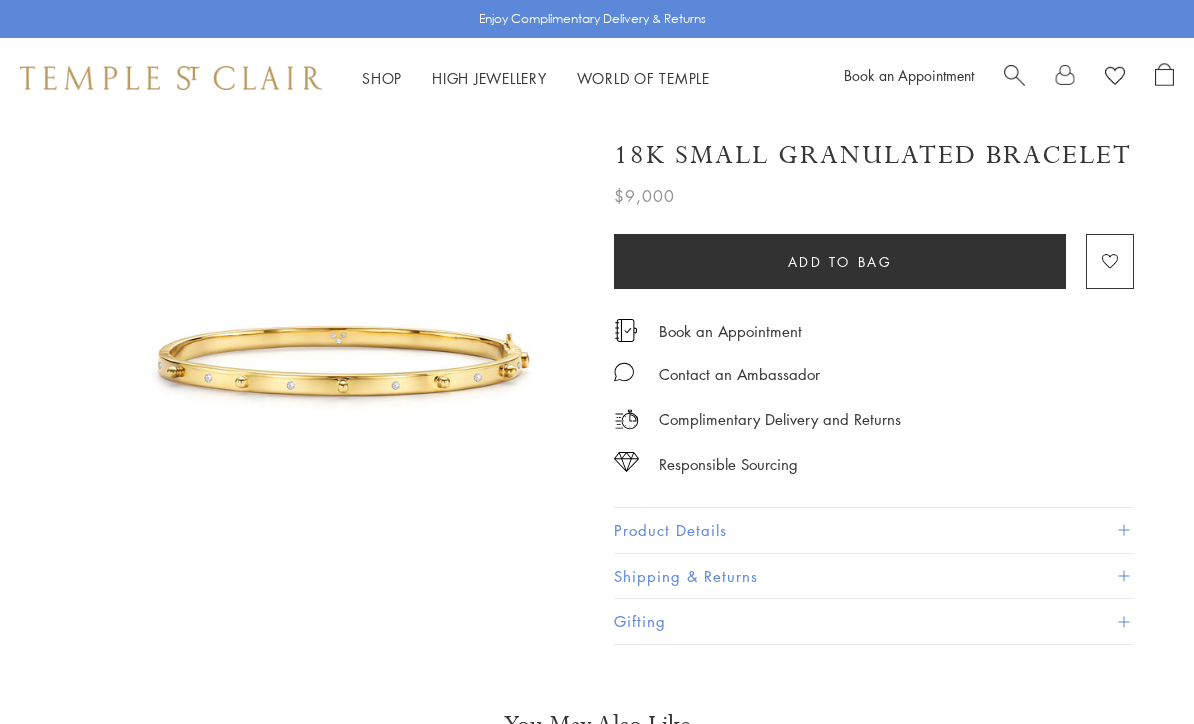scroll, scrollTop: 0, scrollLeft: 0, axis: both 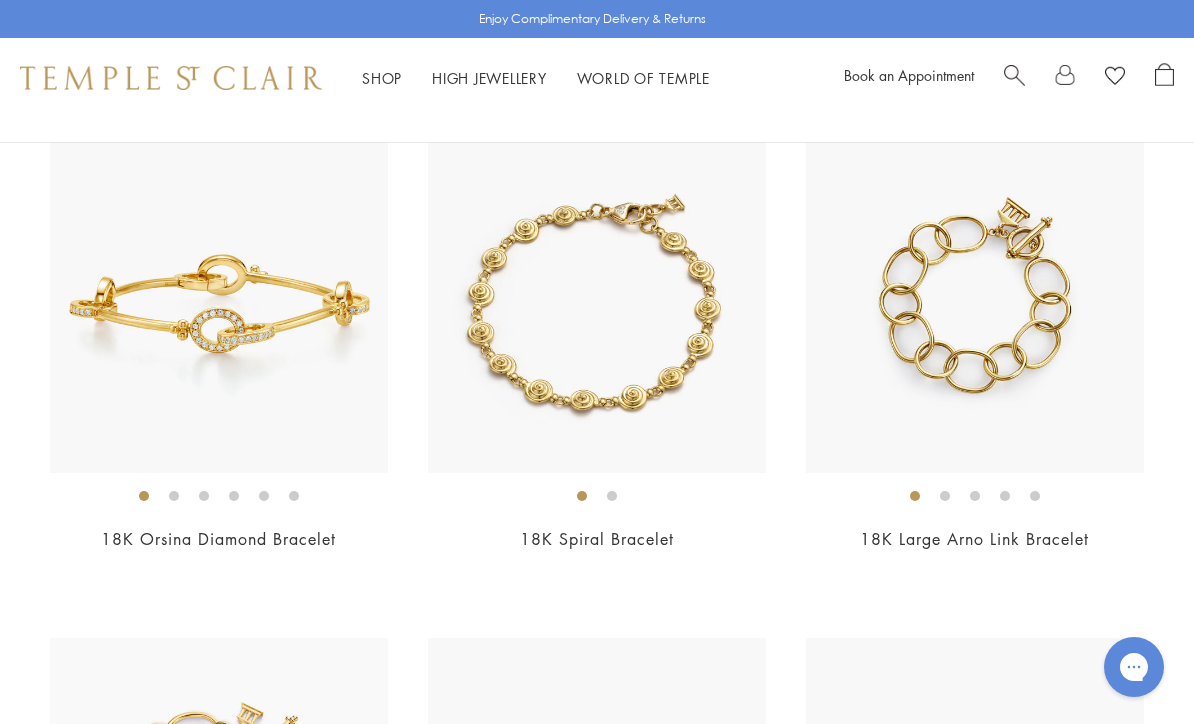 click at bounding box center (975, 304) 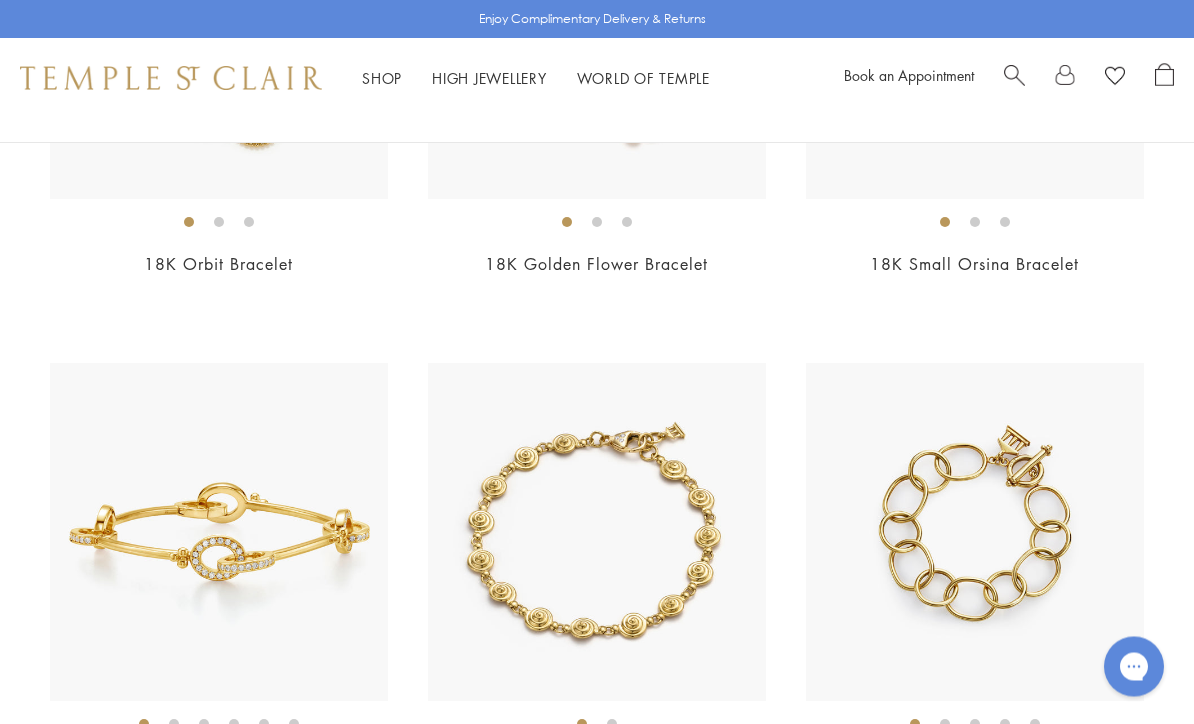 scroll, scrollTop: 2010, scrollLeft: 0, axis: vertical 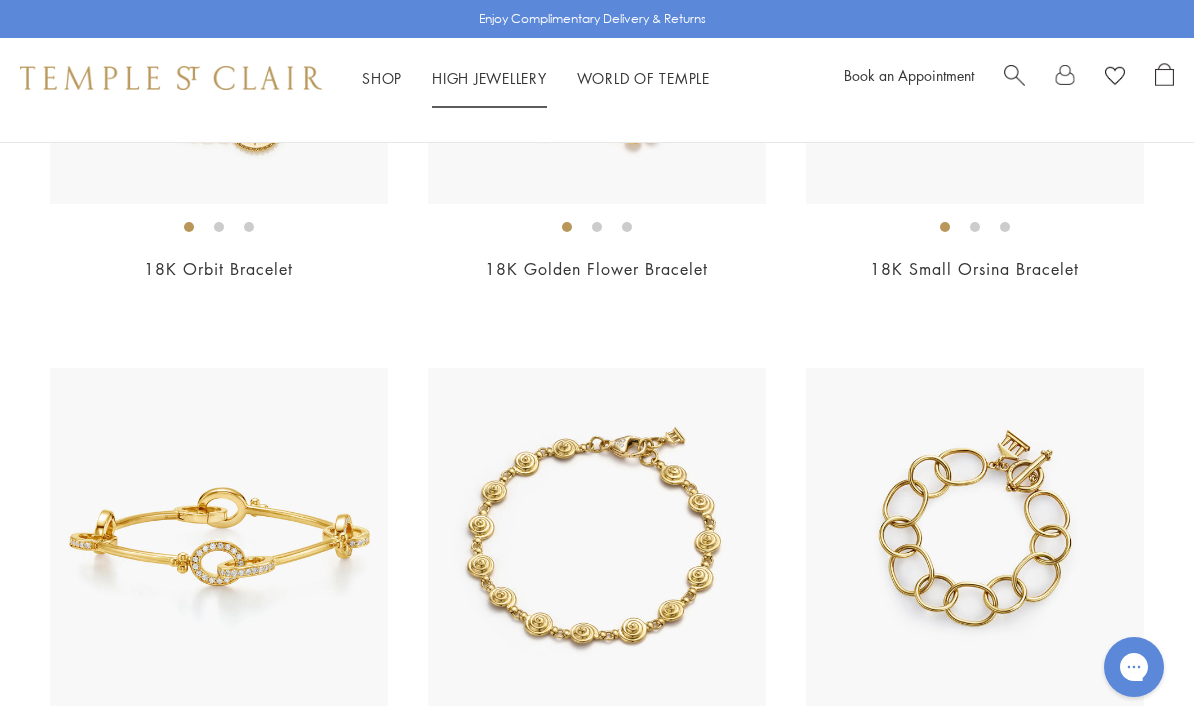 click on "High Jewellery High Jewellery" at bounding box center [489, 78] 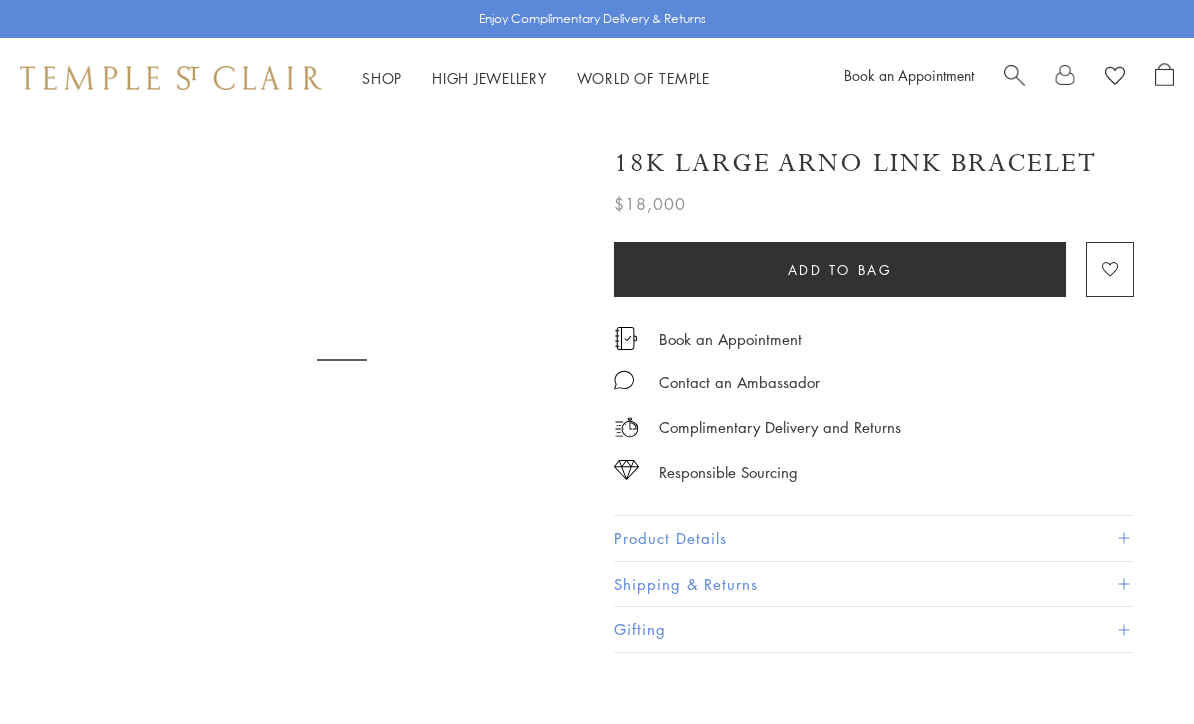 scroll, scrollTop: 0, scrollLeft: 0, axis: both 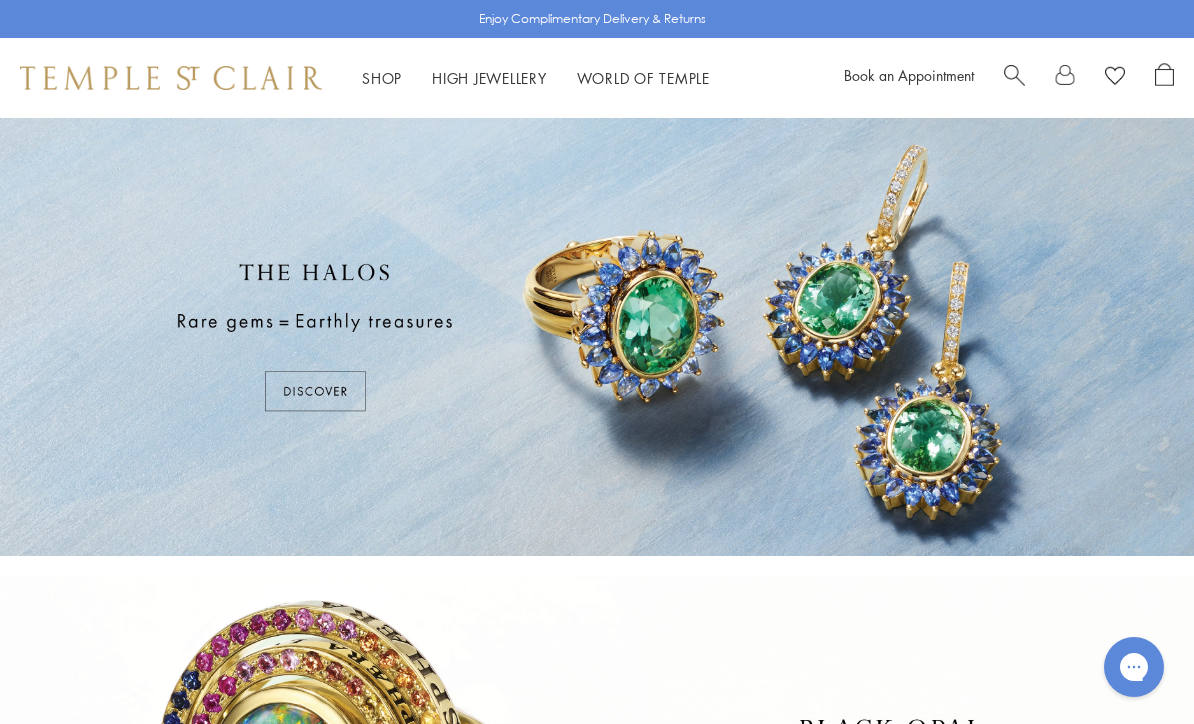 click on "Shop Shop" at bounding box center (382, 78) 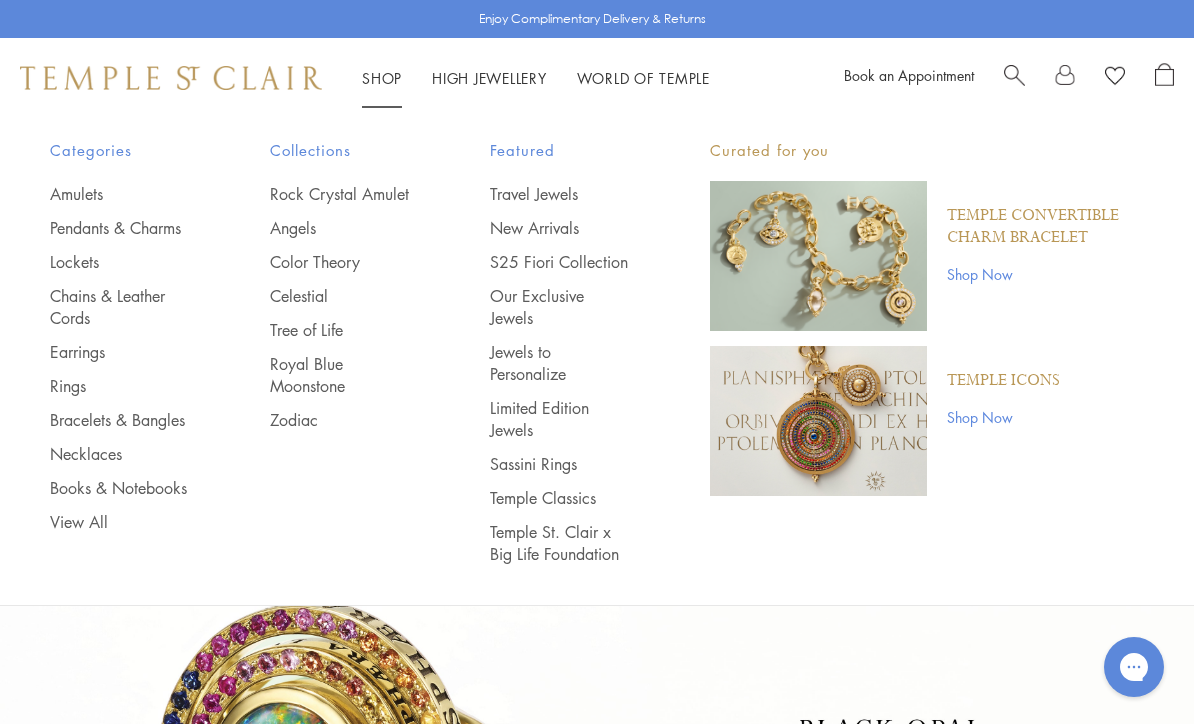 click on "Temple Classics" at bounding box center (560, 498) 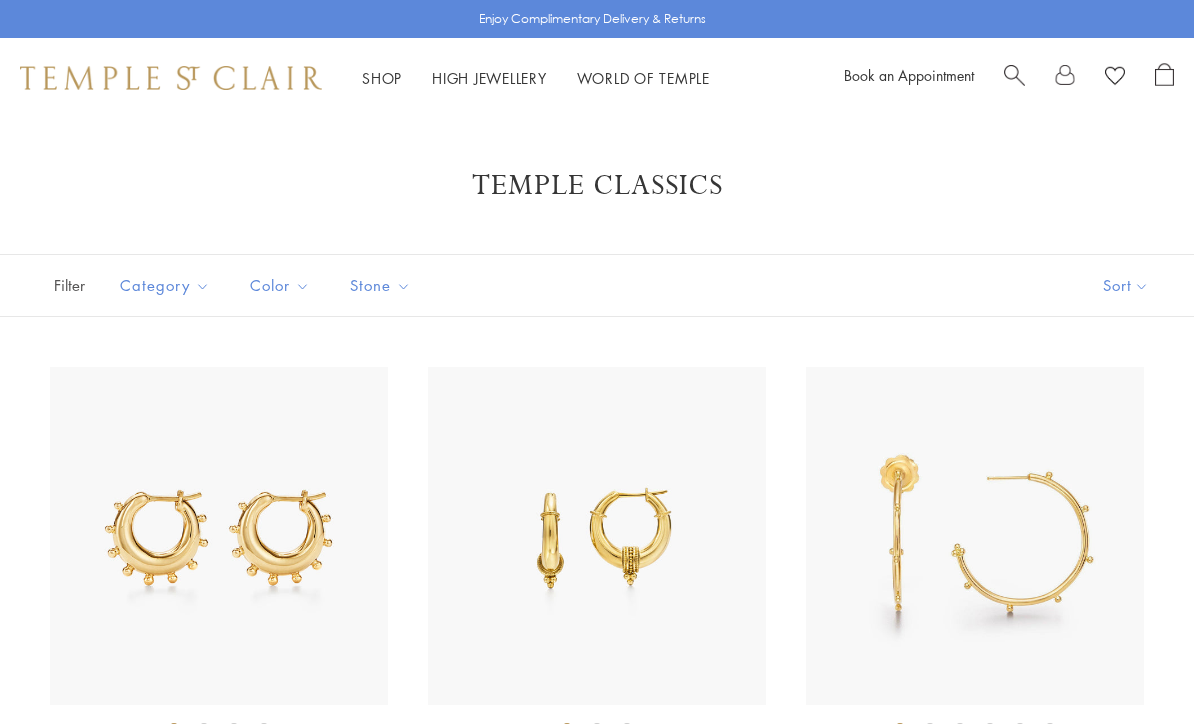 scroll, scrollTop: 0, scrollLeft: 0, axis: both 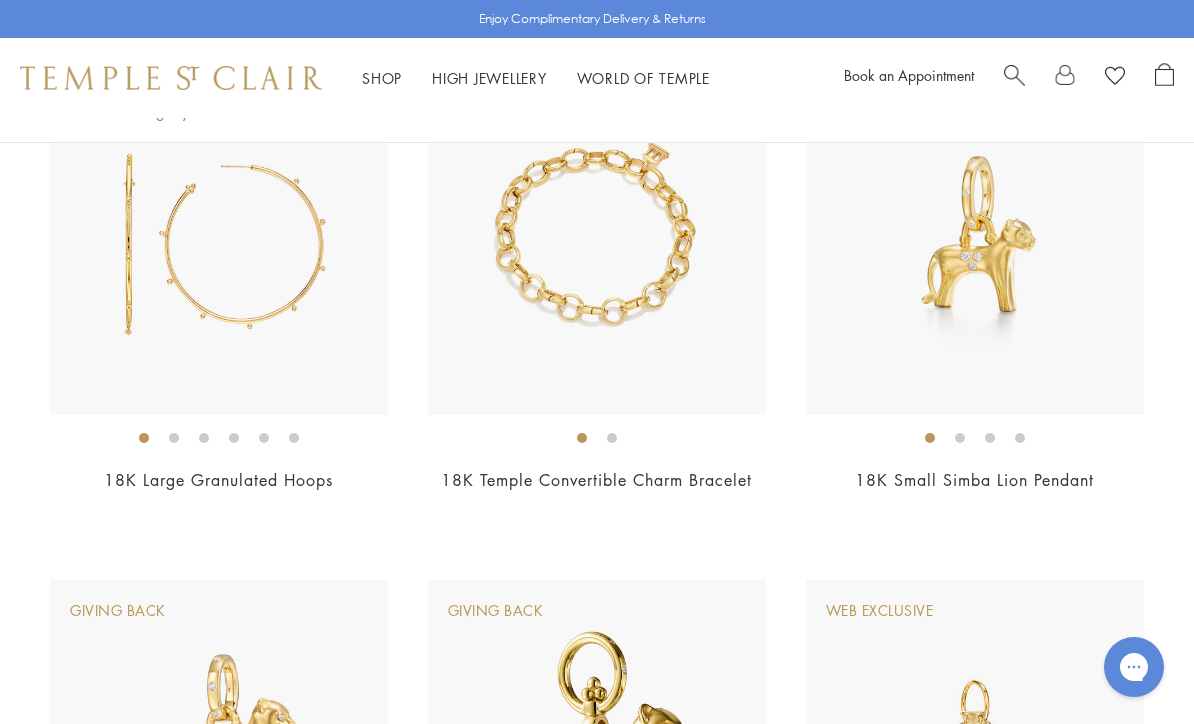 click at bounding box center [219, 246] 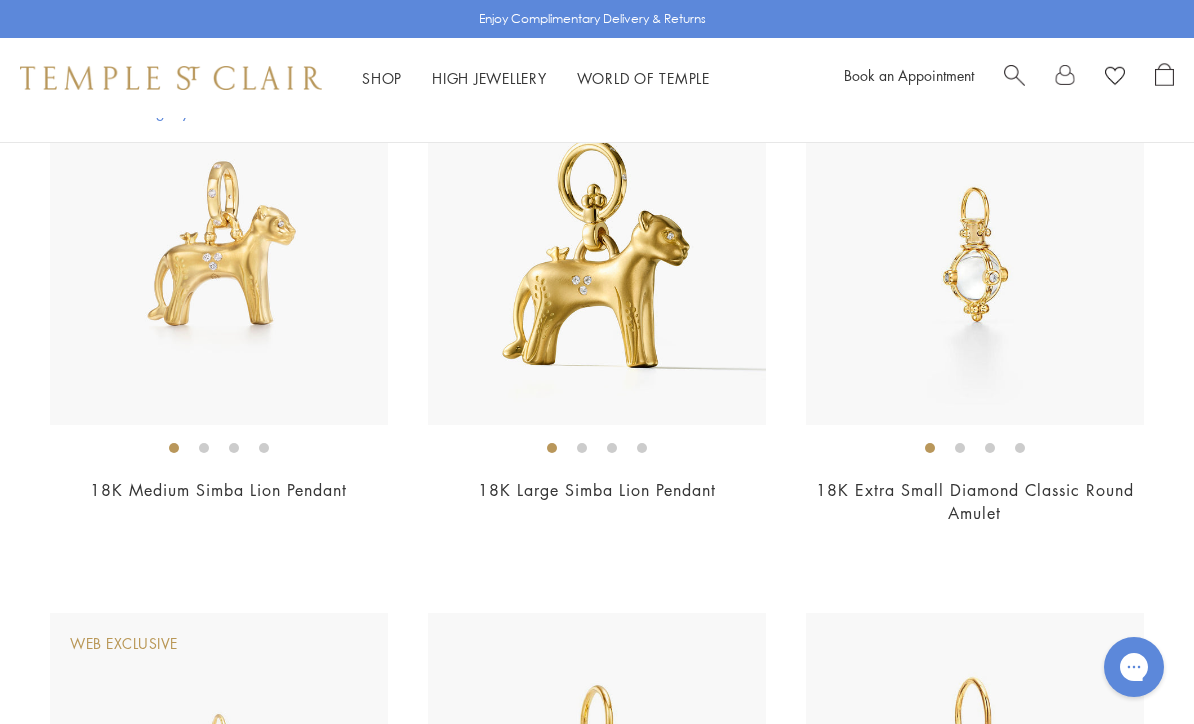 scroll, scrollTop: 1285, scrollLeft: 0, axis: vertical 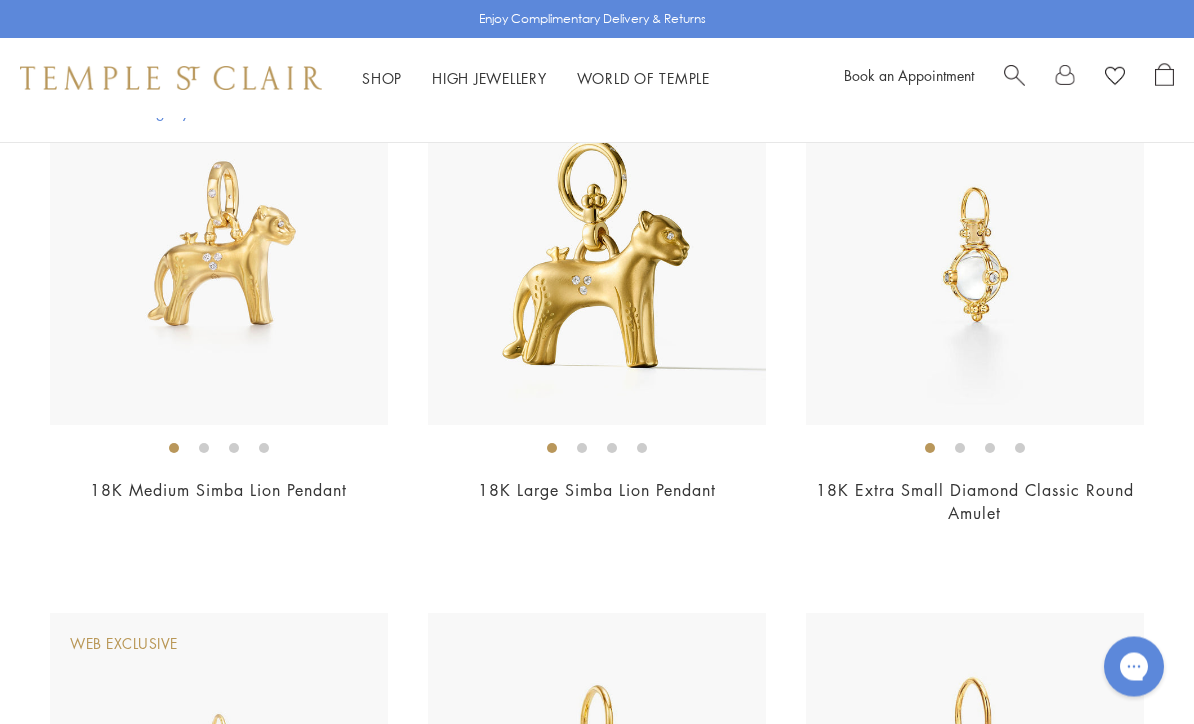 click at bounding box center [975, 257] 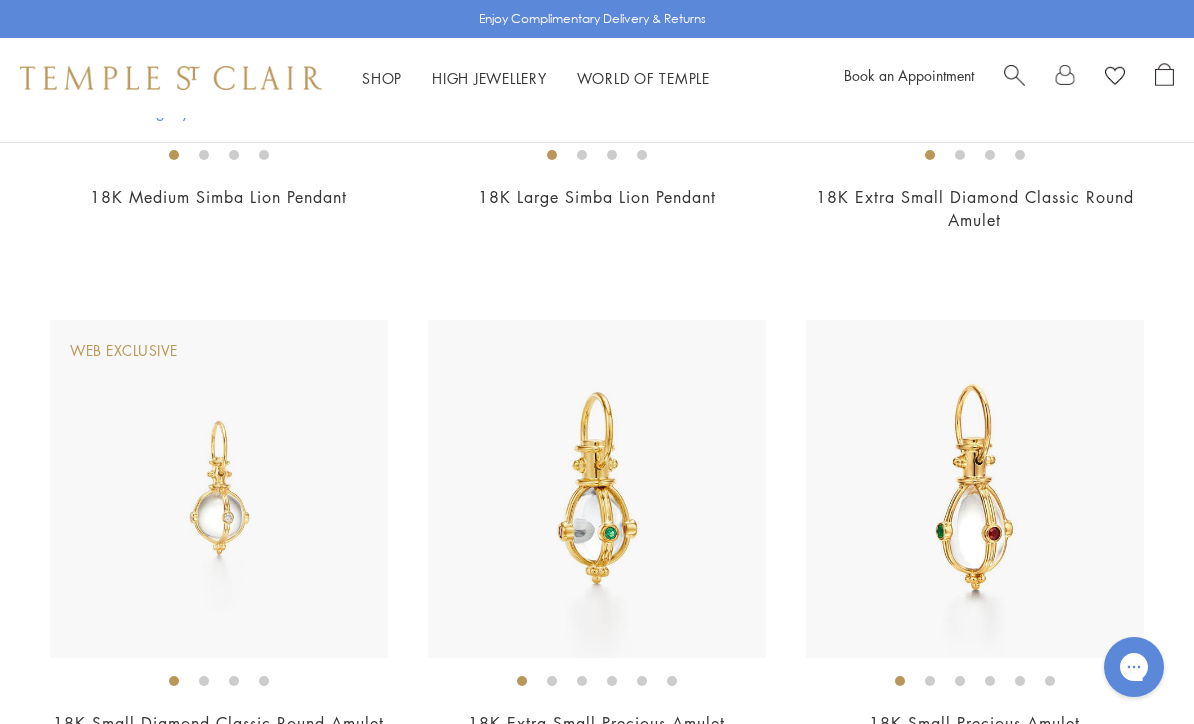 scroll, scrollTop: 1617, scrollLeft: 0, axis: vertical 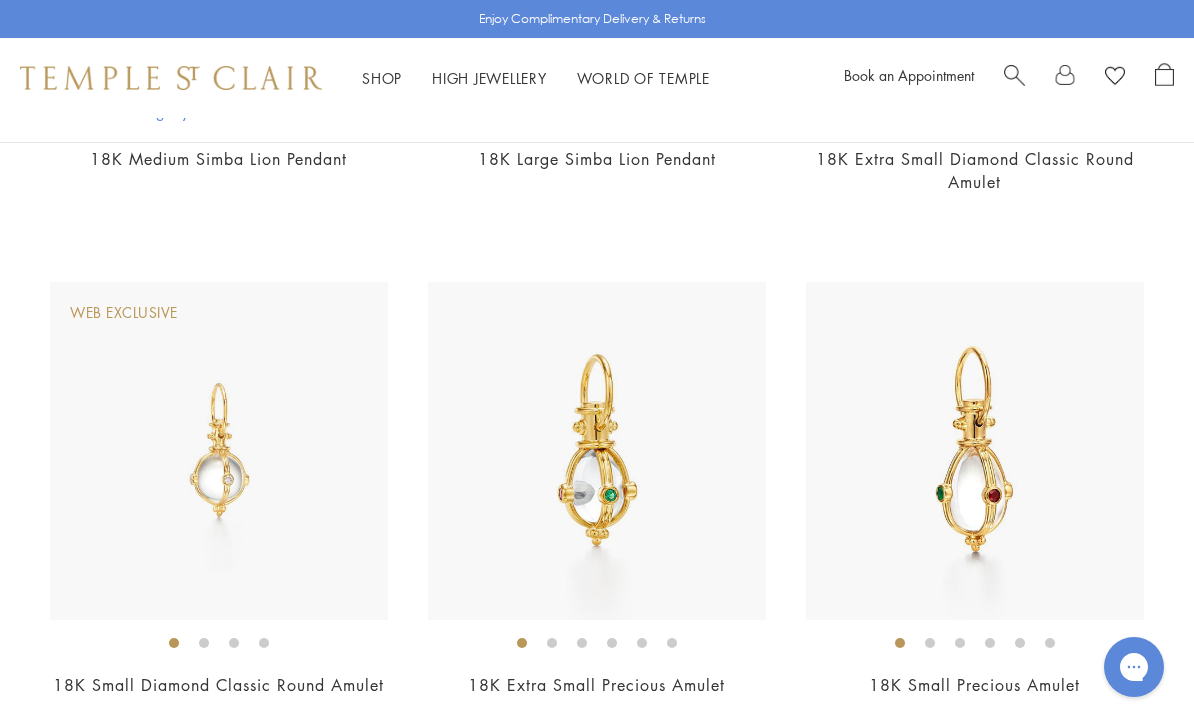 click on "$2,300" at bounding box center [219, 712] 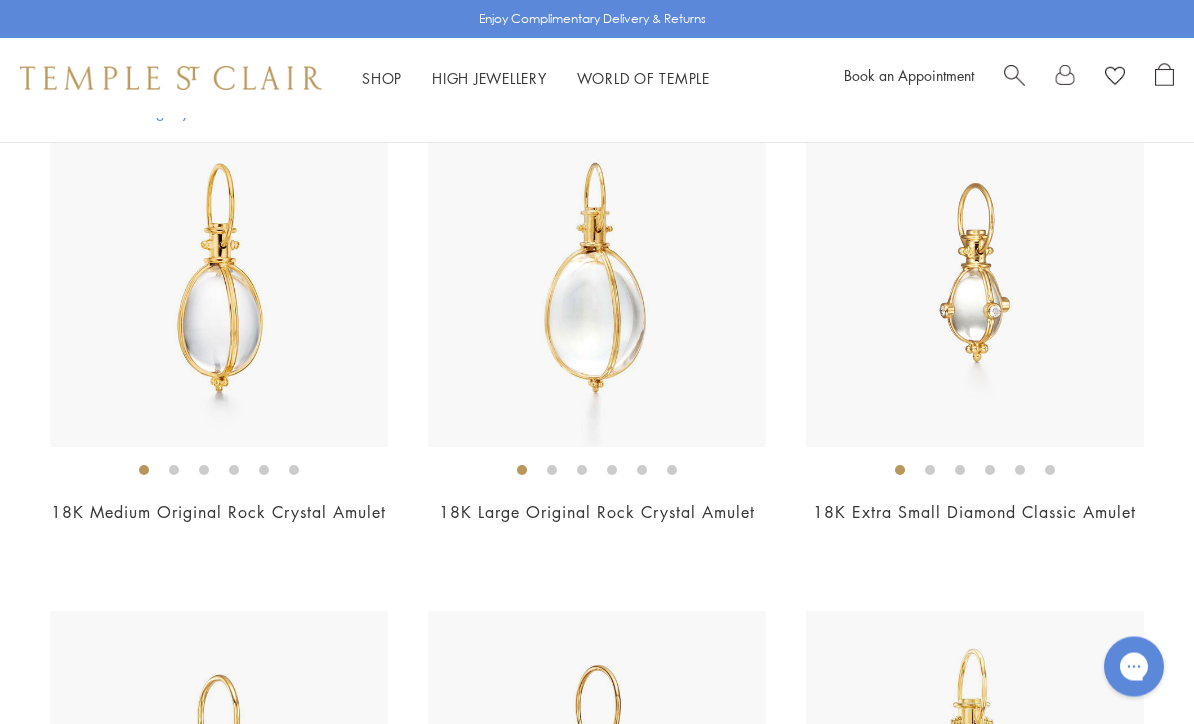 scroll, scrollTop: 2819, scrollLeft: 0, axis: vertical 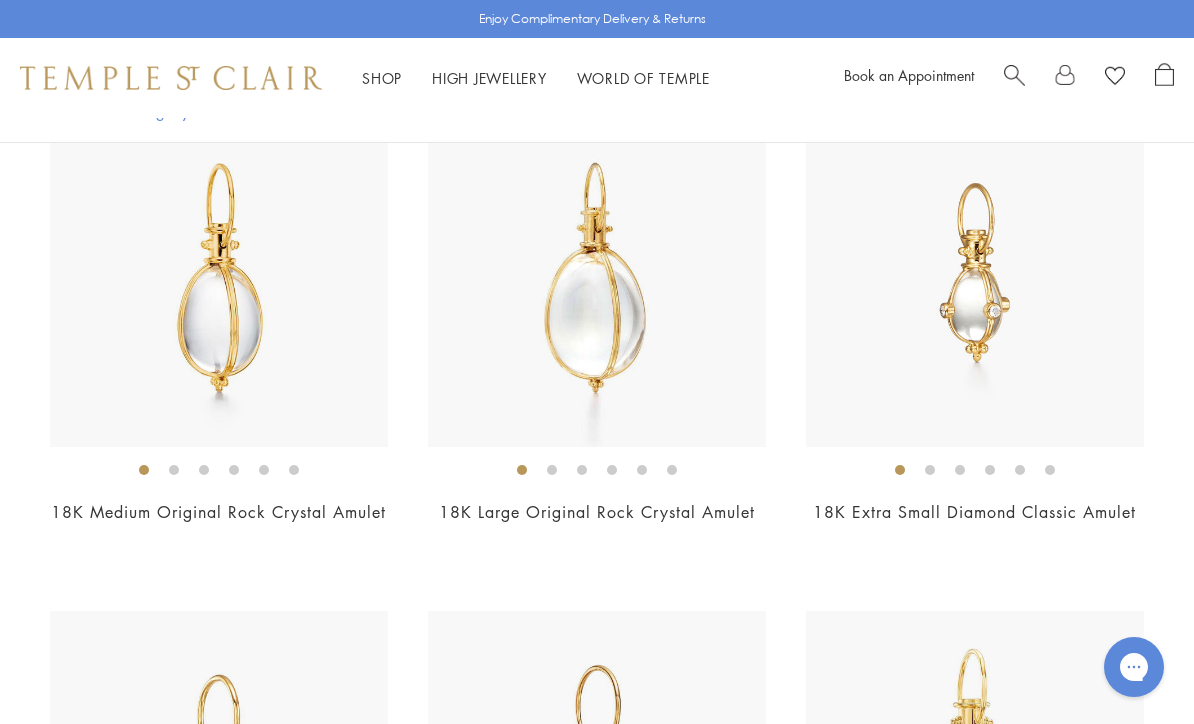 click at bounding box center [597, 4132] 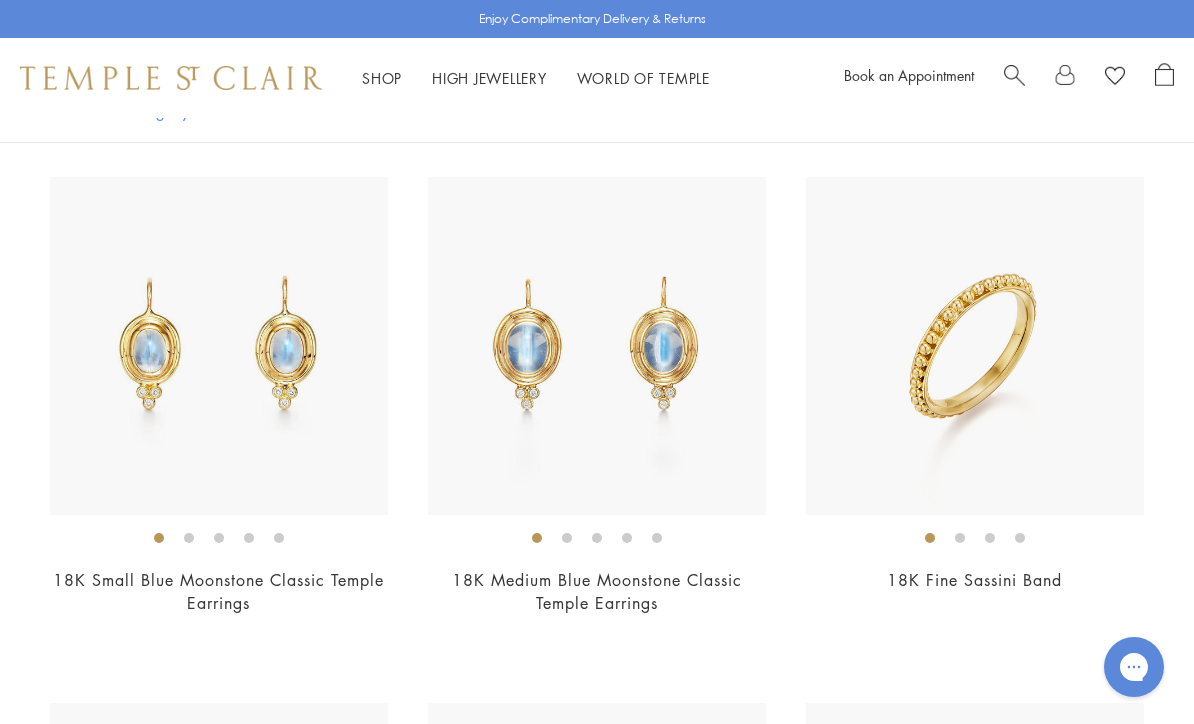 scroll, scrollTop: 9307, scrollLeft: 0, axis: vertical 